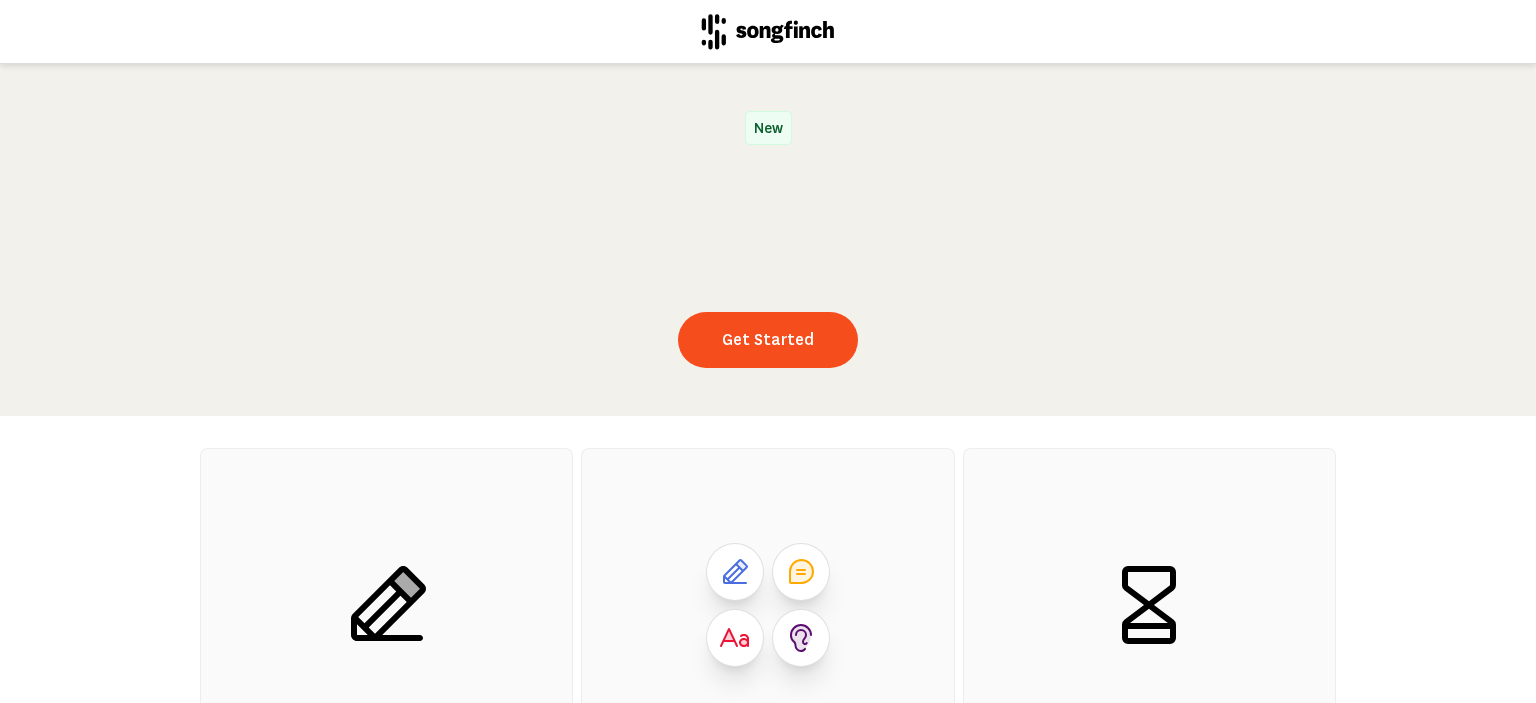 scroll, scrollTop: 0, scrollLeft: 0, axis: both 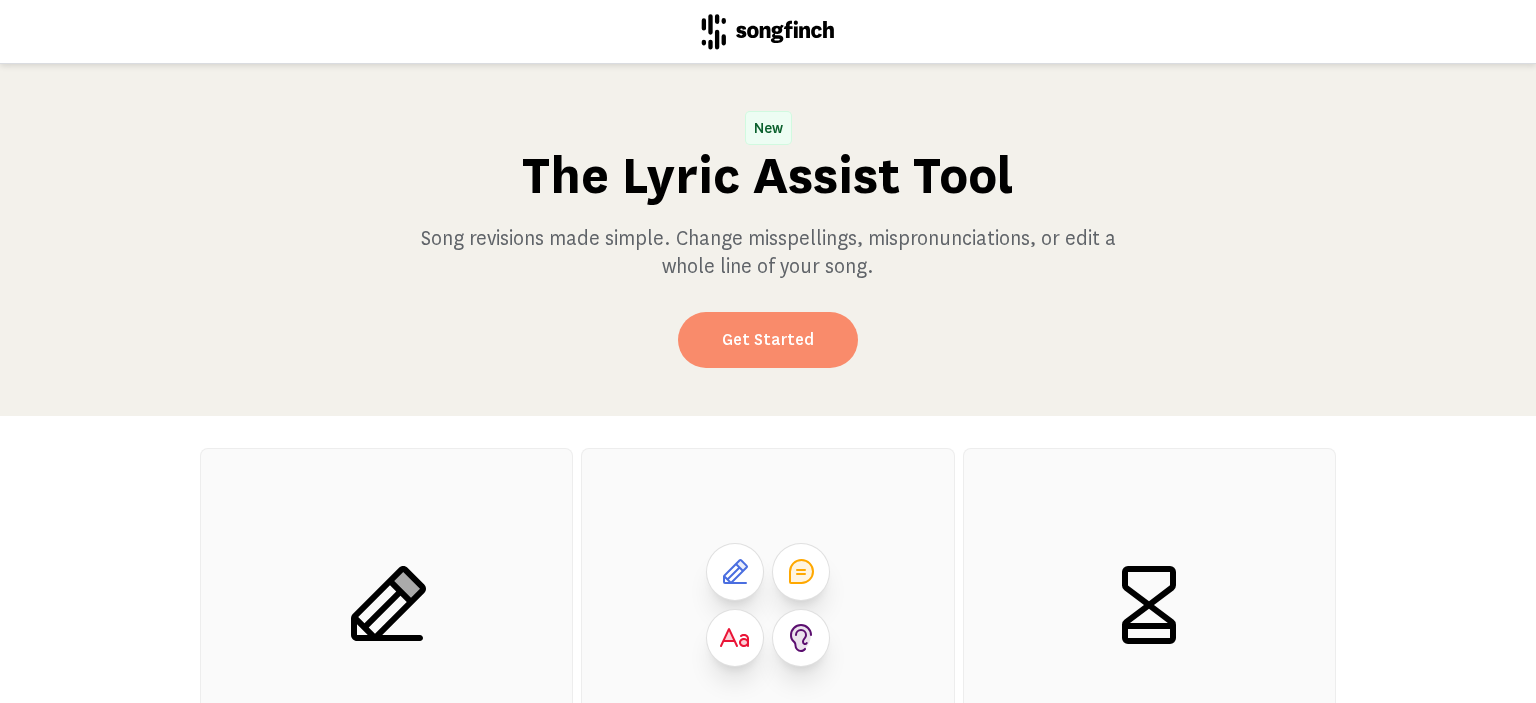 click on "Get Started" at bounding box center [768, 340] 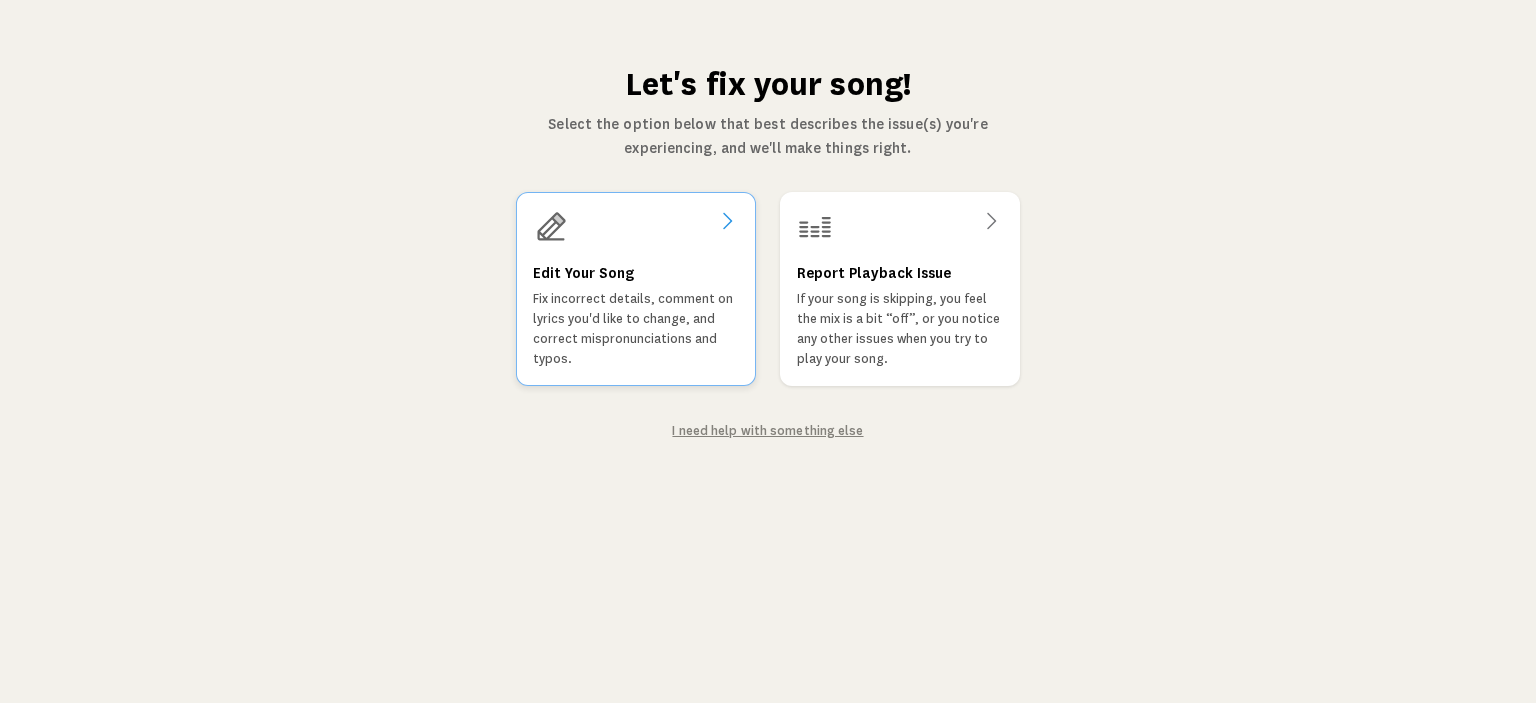 click on "Fix incorrect details, comment on lyrics you'd like to change, and correct mispronunciations and typos." at bounding box center (636, 329) 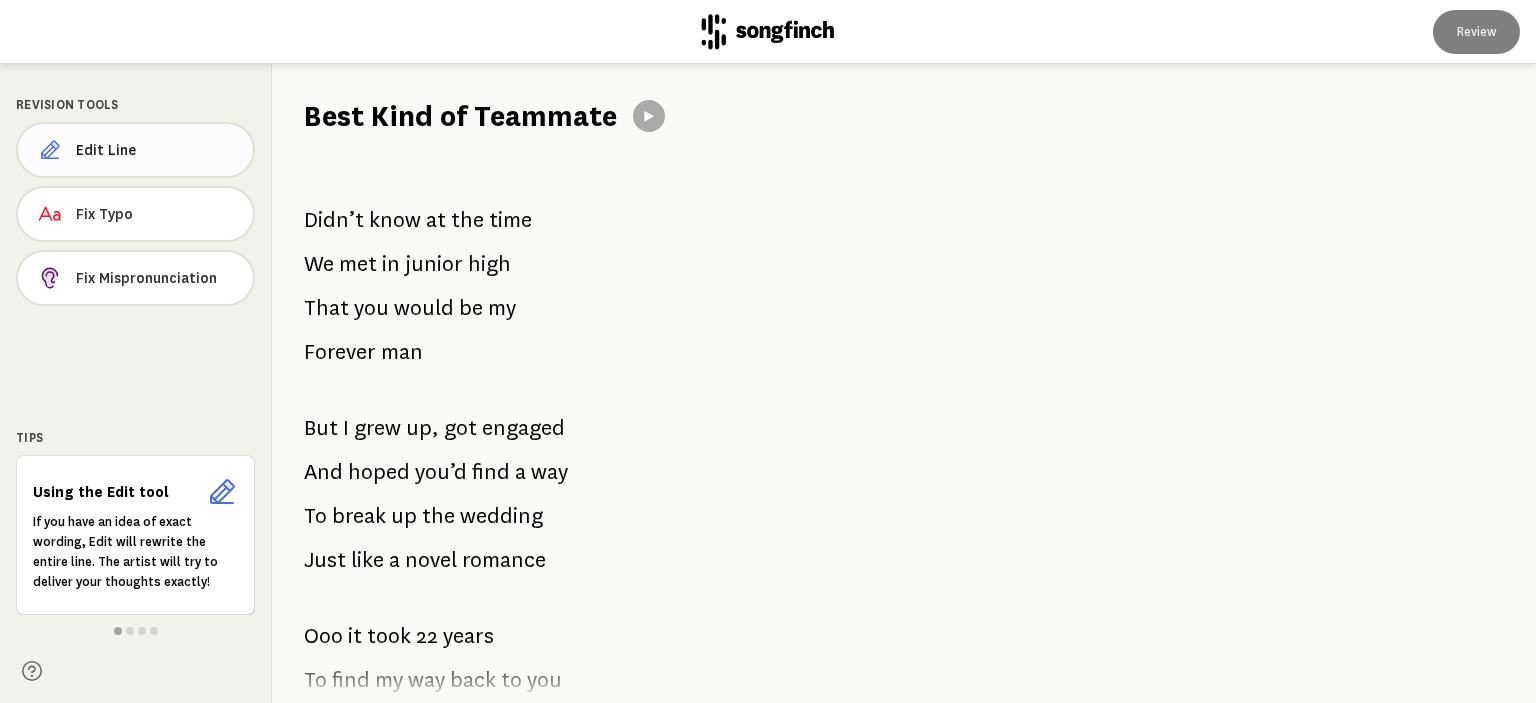 click on "Edit Line" at bounding box center (156, 150) 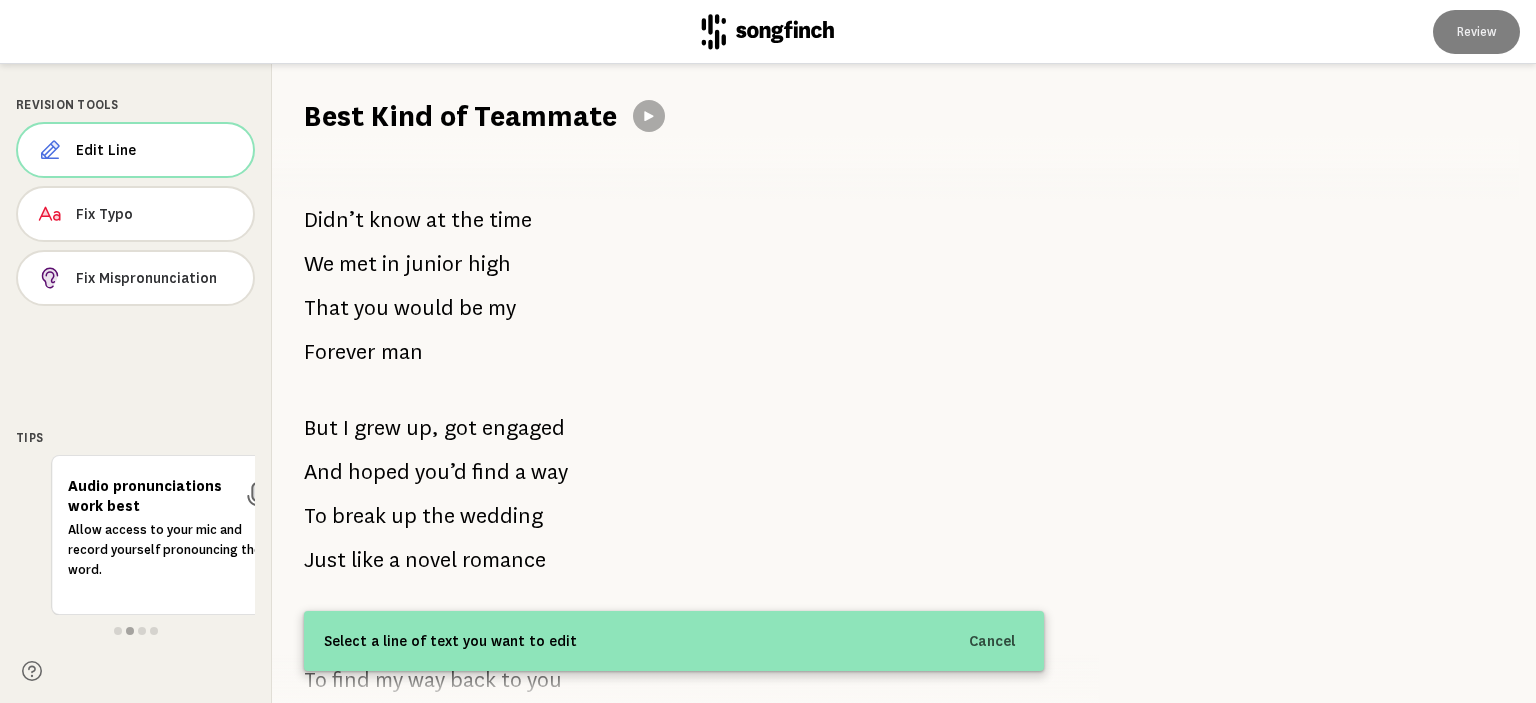 click on "Best Kind of Teammate" at bounding box center [460, 116] 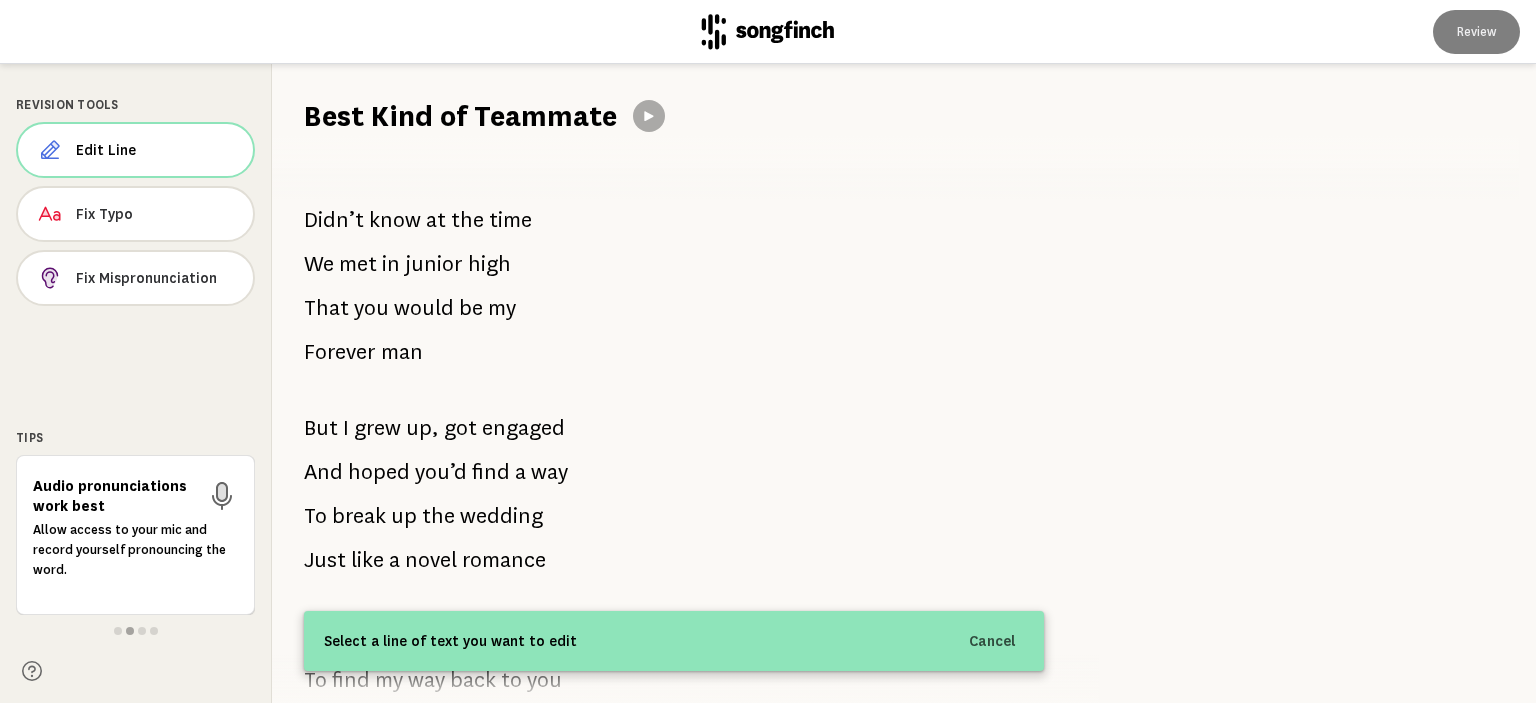 click on "Best Kind of Teammate" at bounding box center (460, 116) 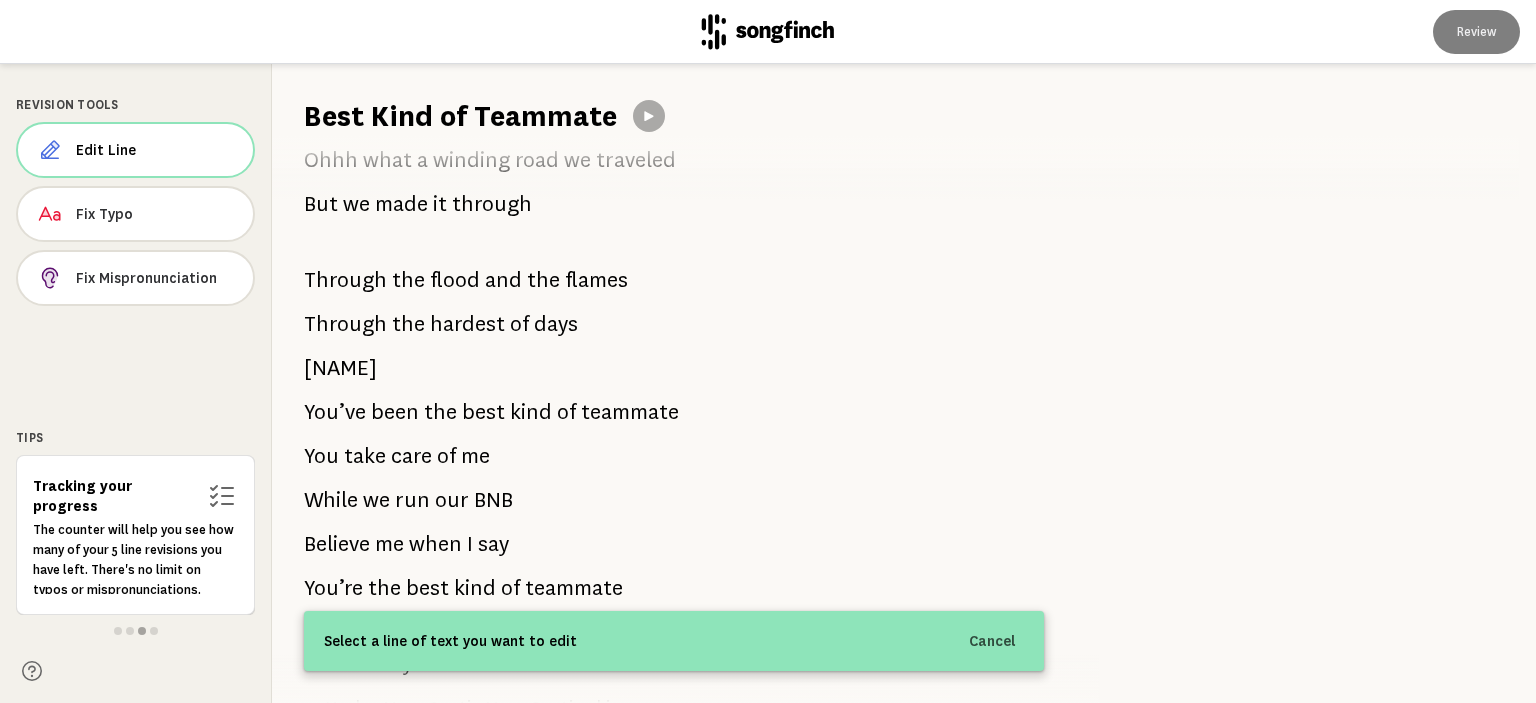 scroll, scrollTop: 600, scrollLeft: 0, axis: vertical 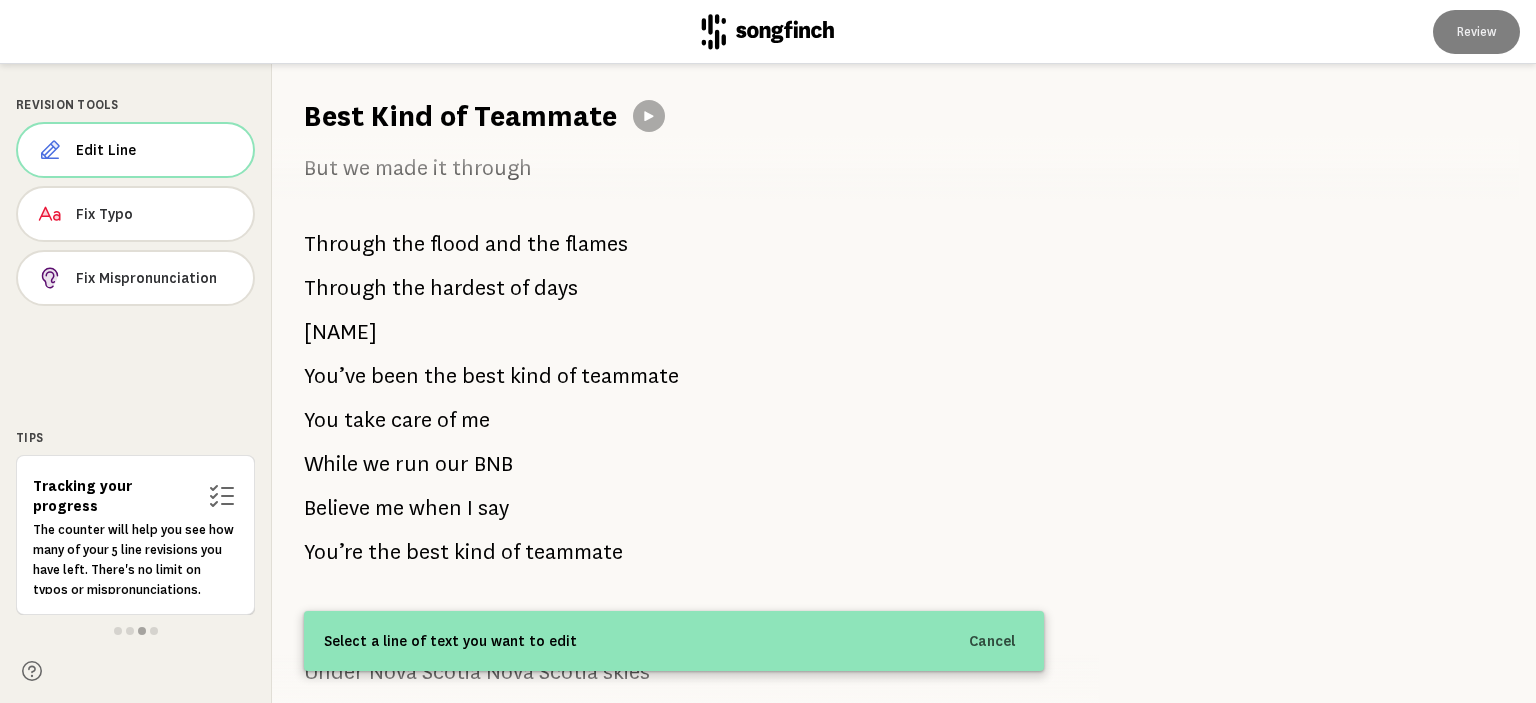 click on "Didn’t   know   at   the   time   We   met   in   junior   high   That   you   would   be   my   Forever   man   But   I   grew   up,   got   engaged   And   hoped   you’d   find   a   way   To   break   up   the   wedding   Just   like   a   novel   romance   Ooo   it   took   22   years   To   find   my   way   back   to   you   Ohhh   what   a   winding   road   we   traveled   But   we   made   it   through   Through   the   flood   and   the   flames   Through   the   hardest   of   days   [NAME]   You’ve   been   the   best   kind   of   teammate   You   take   care   of   me   While   we   run   our   BNB   Believe   me   when   I   say   You’re   the   best   kind   of   teammate   On   a   Harley   ride   Under   Nova   Scotia   skies   Everyday’s   an   adventure   Together   Taking   a   backwoods   hike   Flying   down   a   zipline   You’ve   opened   up   my   world   For   the   better   Ooo   how   on   earth   did   you   Turn   out   this   well   with   so   little   help   Ohhh" at bounding box center (674, 419) 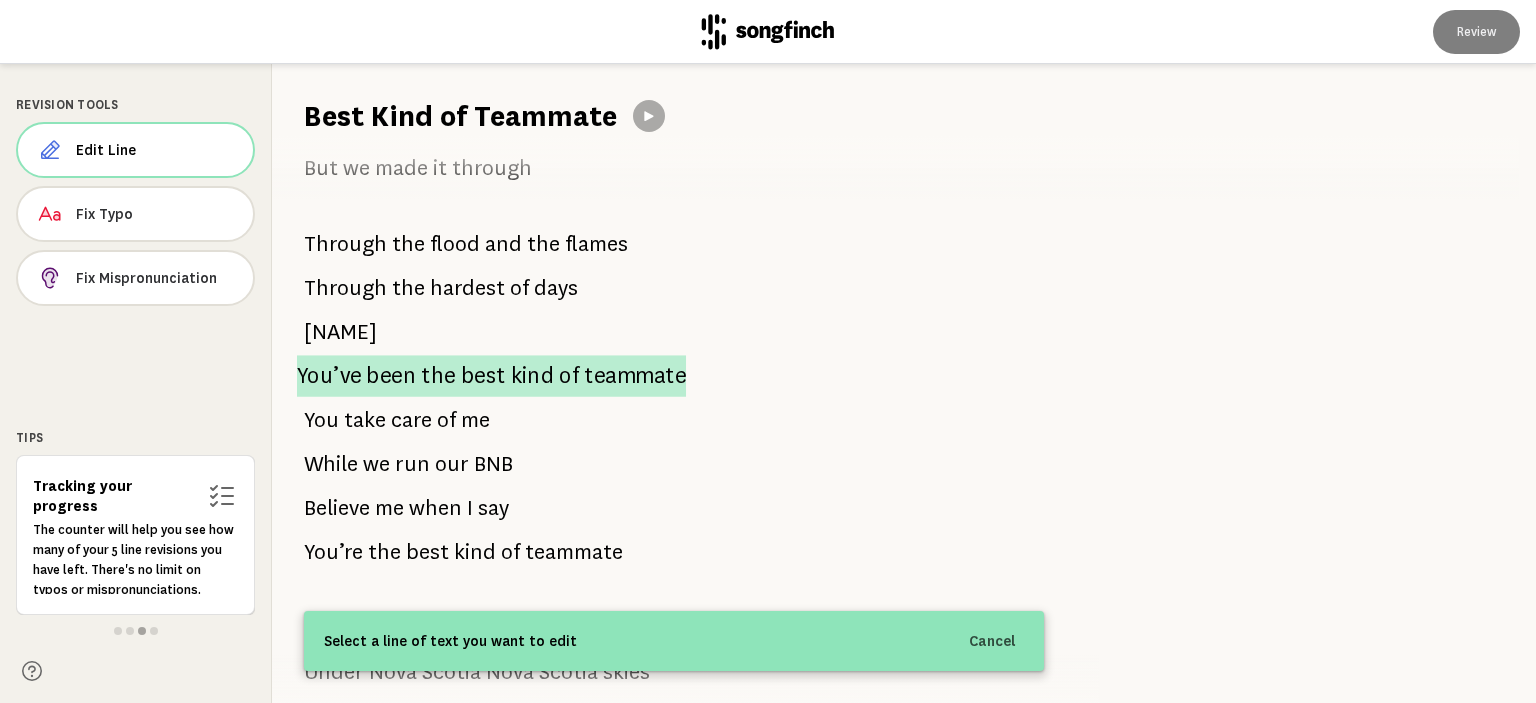 drag, startPoint x: 723, startPoint y: 373, endPoint x: 523, endPoint y: 359, distance: 200.4894 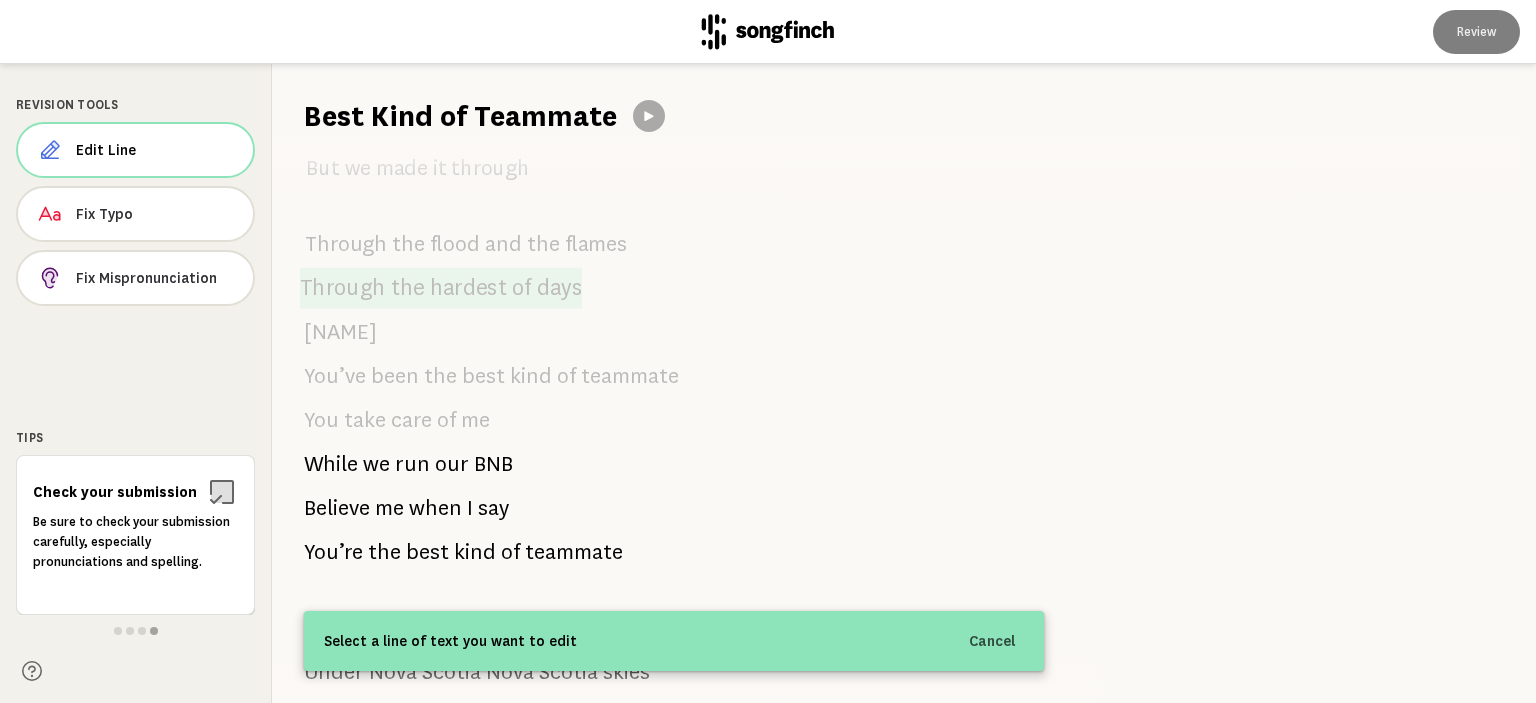scroll, scrollTop: 1082, scrollLeft: 0, axis: vertical 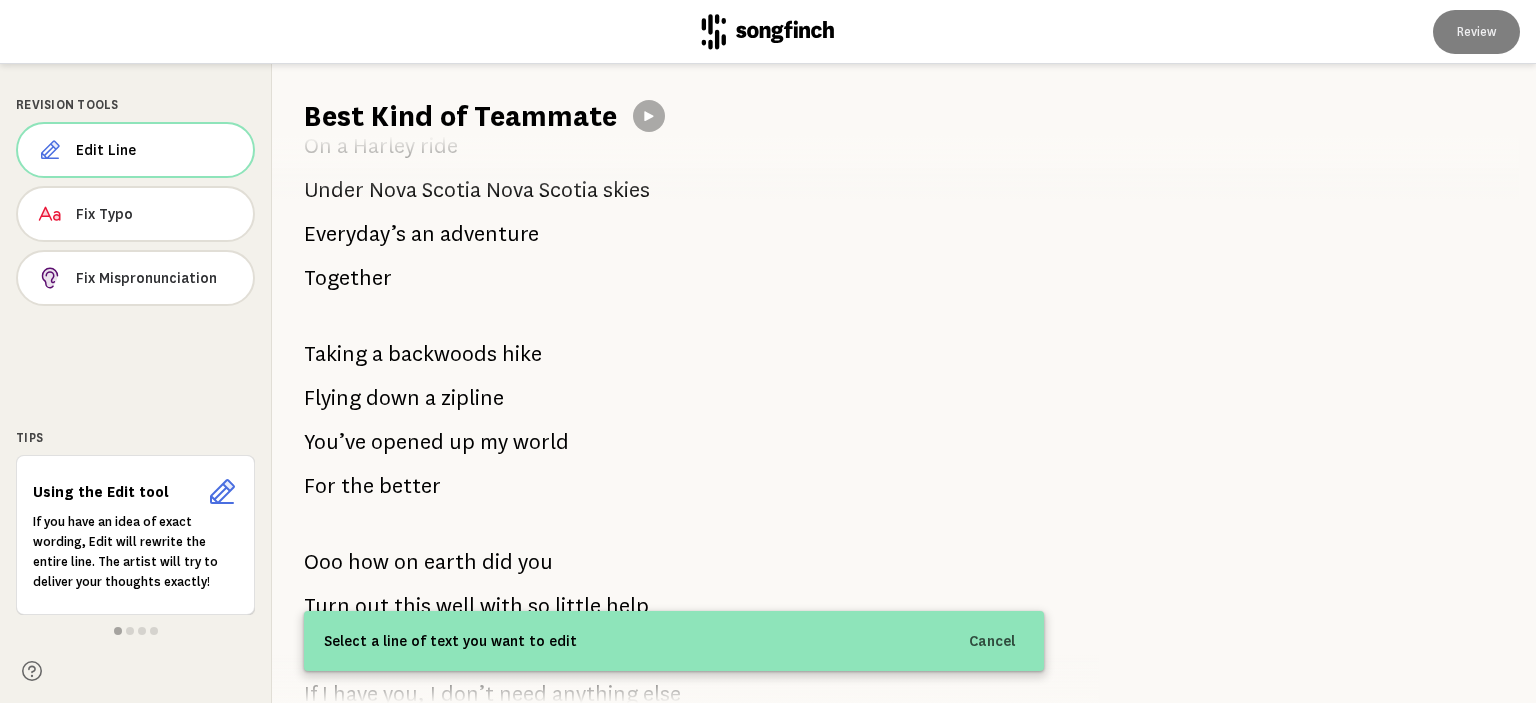 click at bounding box center (674, 318) 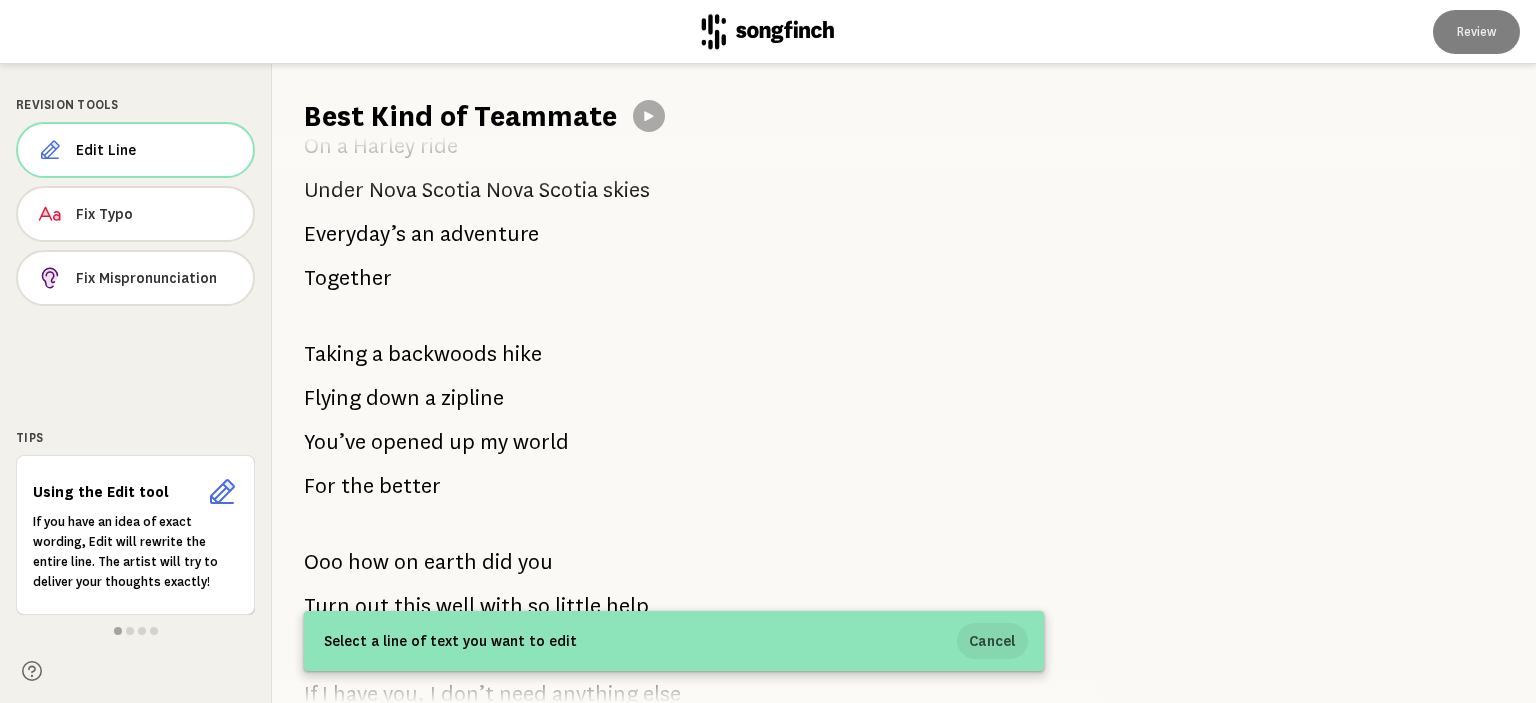 click on "Cancel" at bounding box center (992, 641) 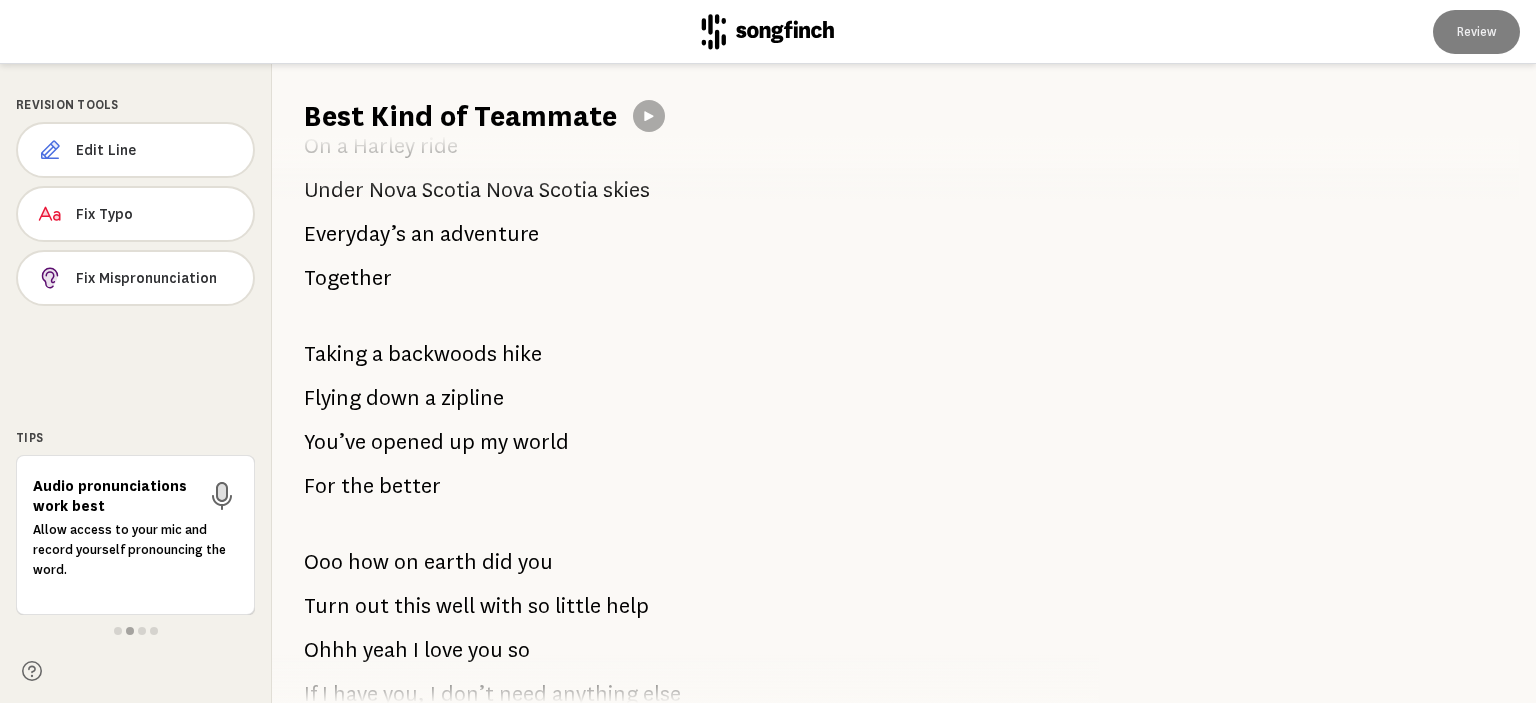 click at bounding box center (674, 318) 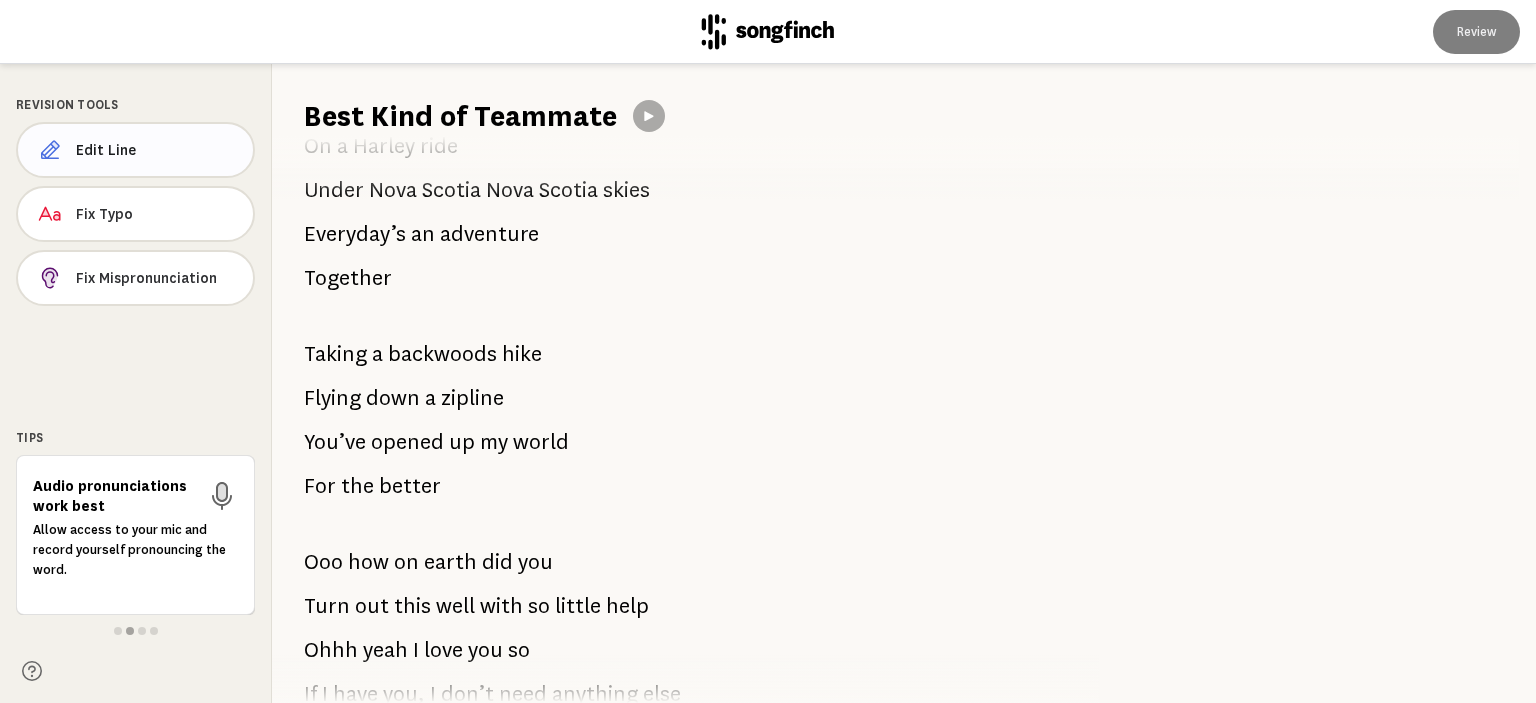 click on "Edit Line" at bounding box center [156, 150] 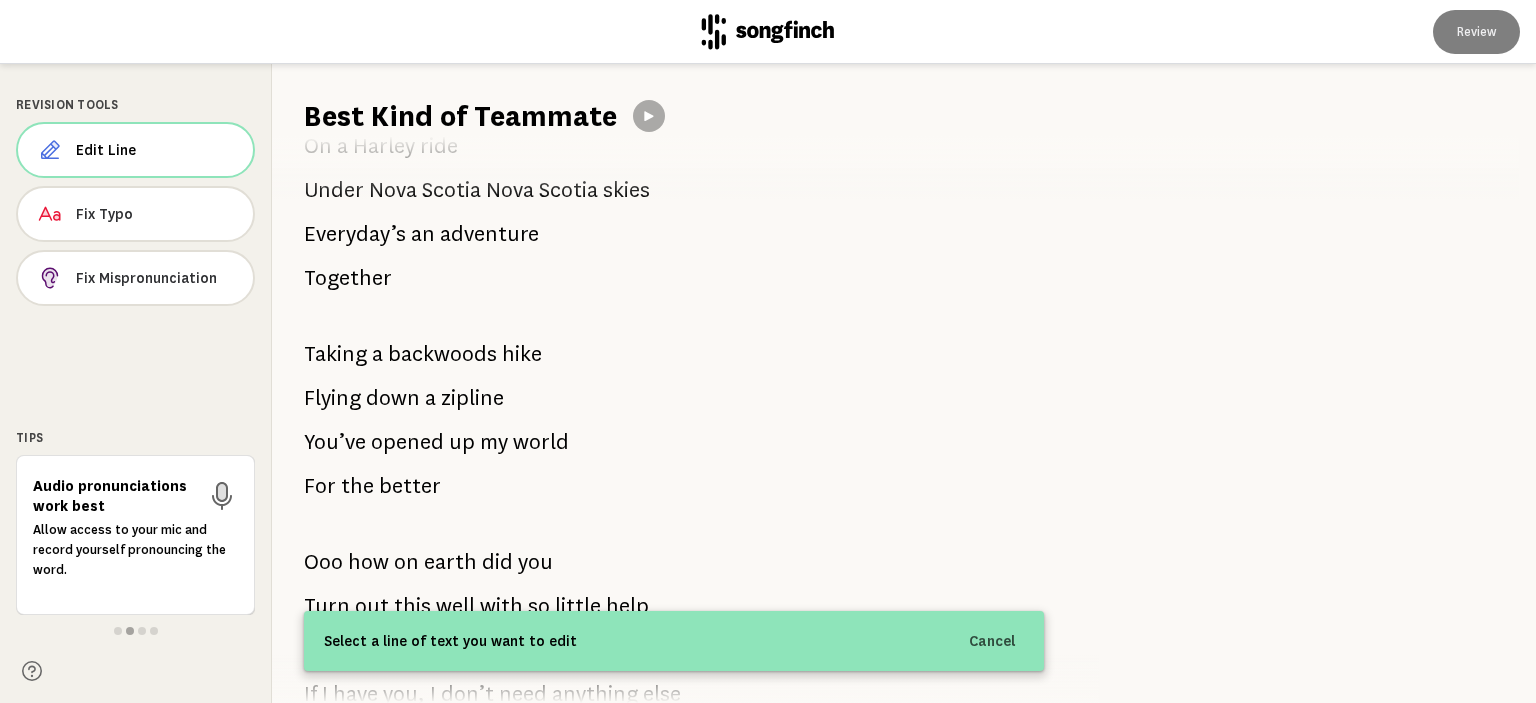 click on "Didn’t   know   at   the   time   We   met   in   junior   high   That   you   would   be   my   Forever   man   But   I   grew   up,   got   engaged   And   hoped   you’d   find   a   way   To   break   up   the   wedding   Just   like   a   novel   romance   Ooo   it   took   22   years   To   find   my   way   back   to   you   Ohhh   what   a   winding   road   we   traveled   But   we   made   it   through   Through   the   flood   and   the   flames   Through   the   hardest   of   days   [NAME]   You’ve   been   the   best   kind   of   teammate   You   take   care   of   me   While   we   run   our   BNB   Believe   me   when   I   say   You’re   the   best   kind   of   teammate   On   a   Harley   ride   Under   Nova   Scotia   skies   Everyday’s   an   adventure   Together   Taking   a   backwoods   hike   Flying   down   a   zipline   You’ve   opened   up   my   world   For   the   better   Ooo   how   on   earth   did   you   Turn   out   this   well   with   so   little   help   Ohhh" at bounding box center (674, 419) 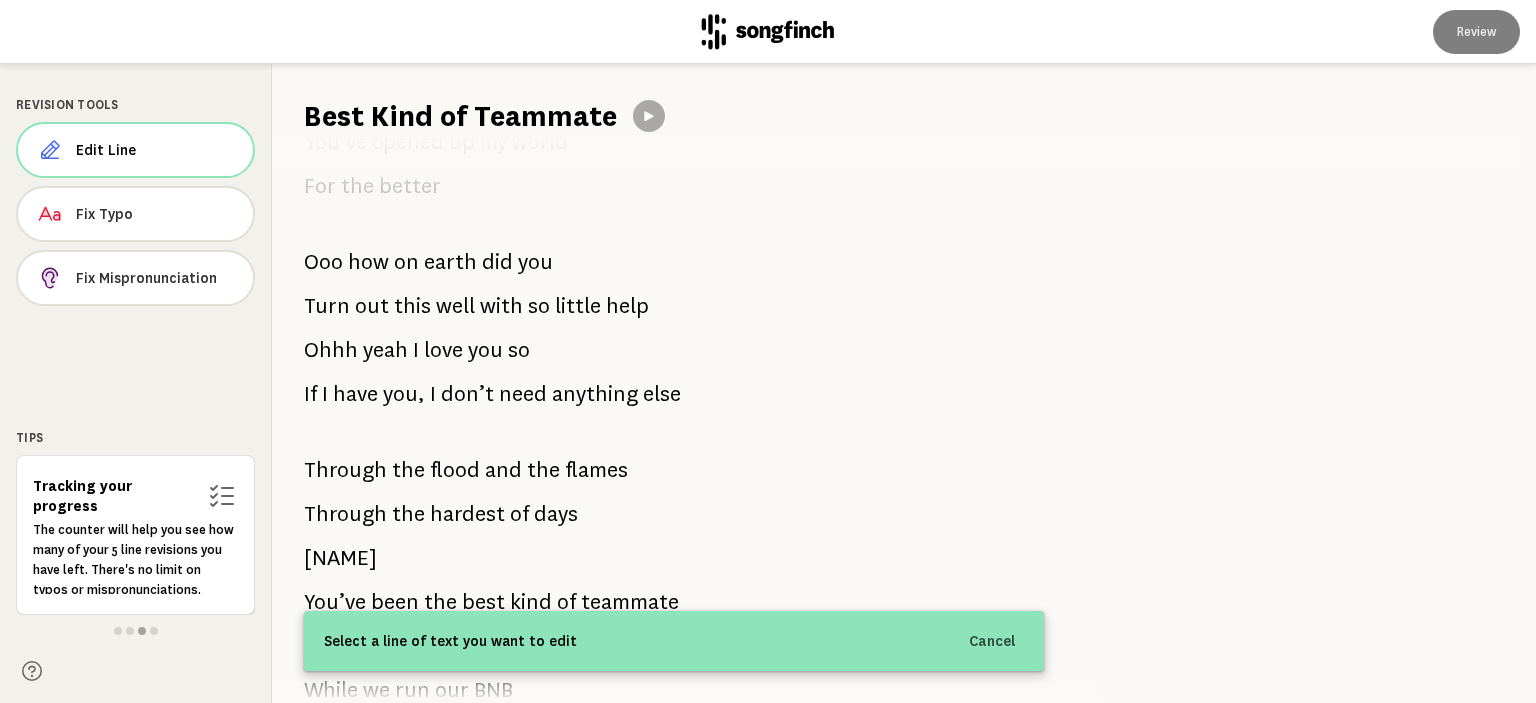 scroll, scrollTop: 1582, scrollLeft: 0, axis: vertical 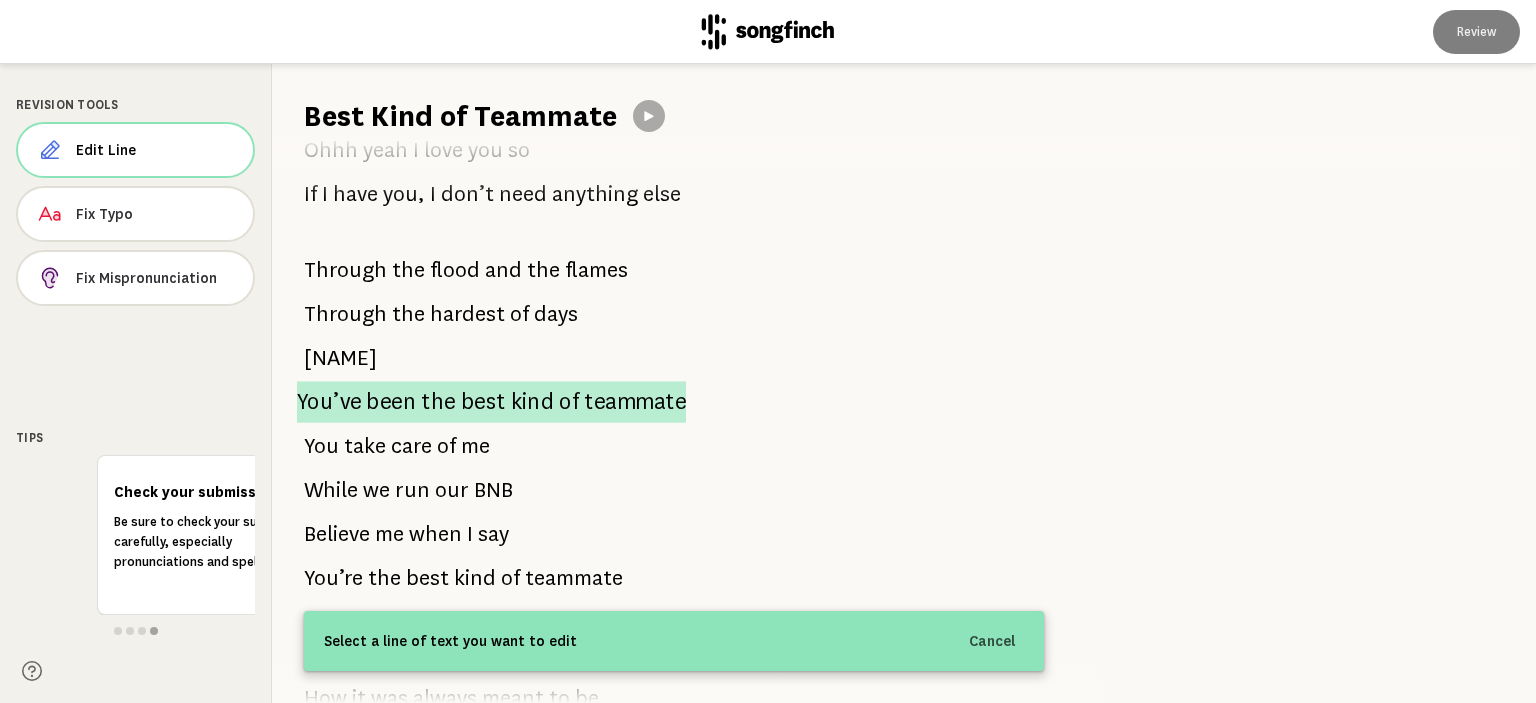 click on "You’ve   been   the   best   kind   of   teammate" at bounding box center (491, 402) 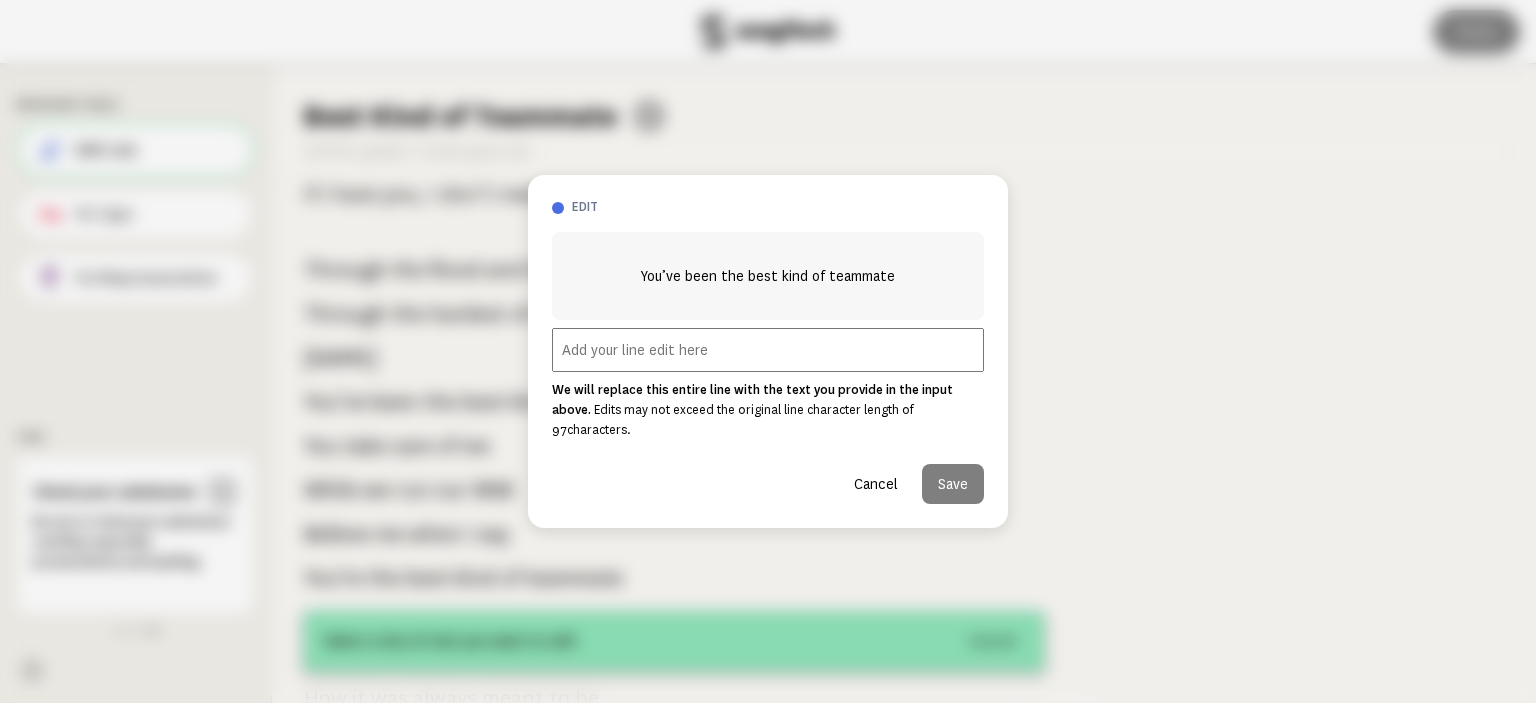 click at bounding box center [768, 350] 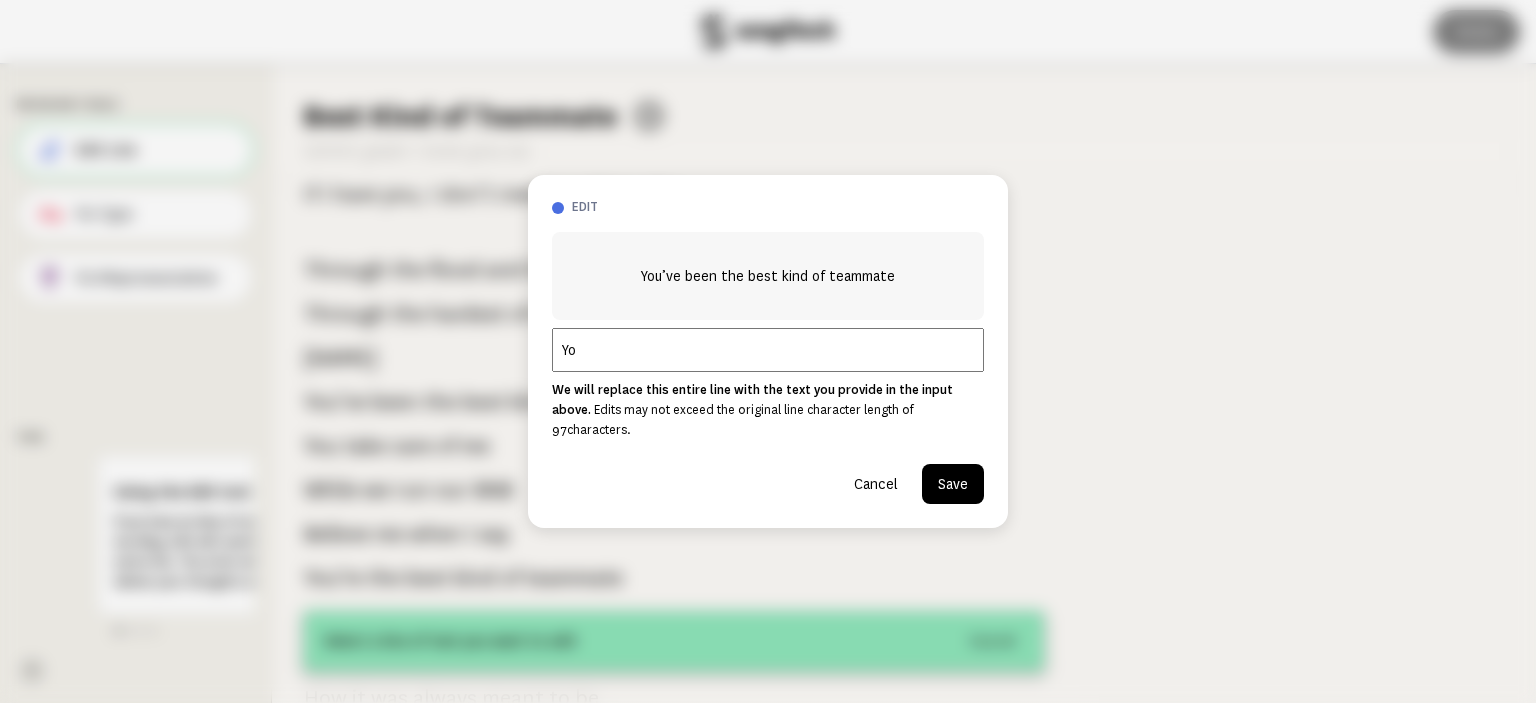 type on "Y" 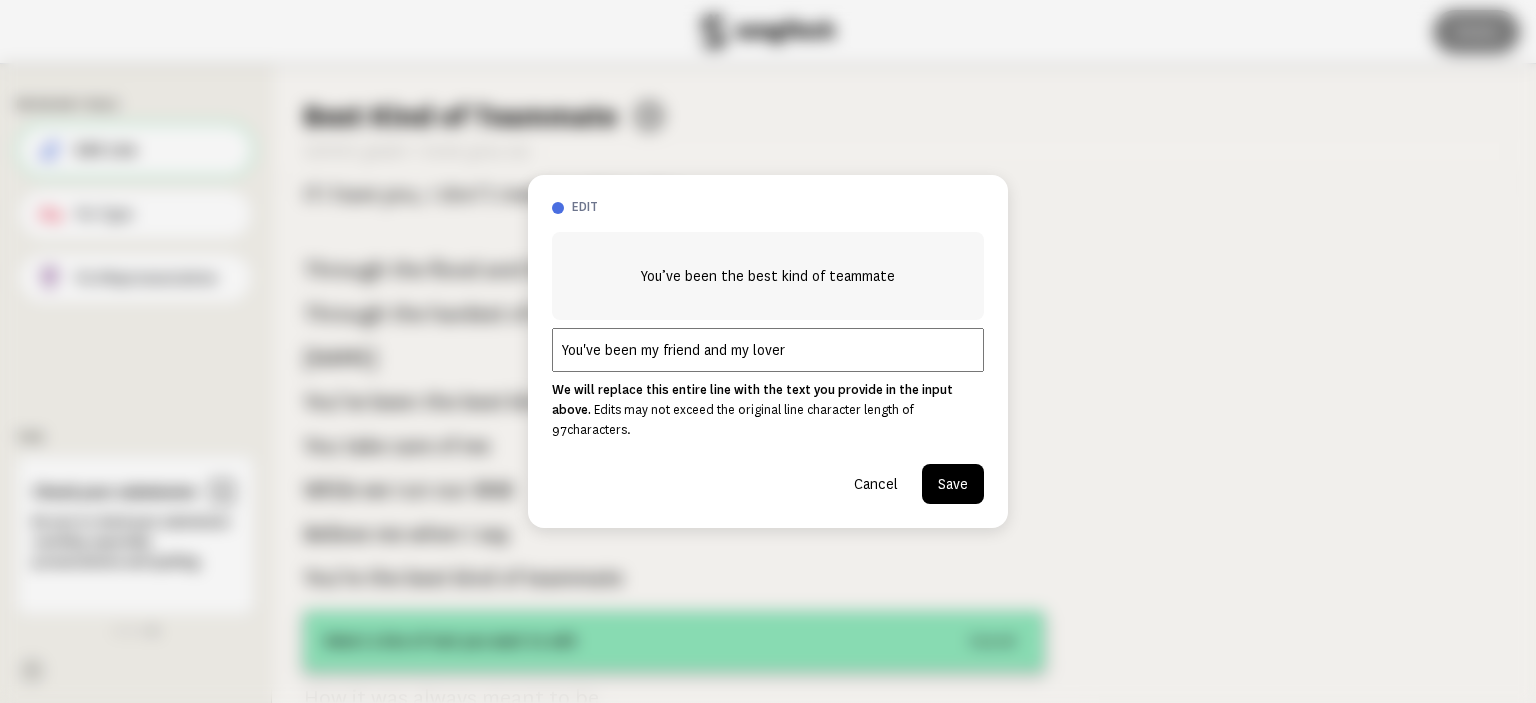 type on "You've been my friend and my lover" 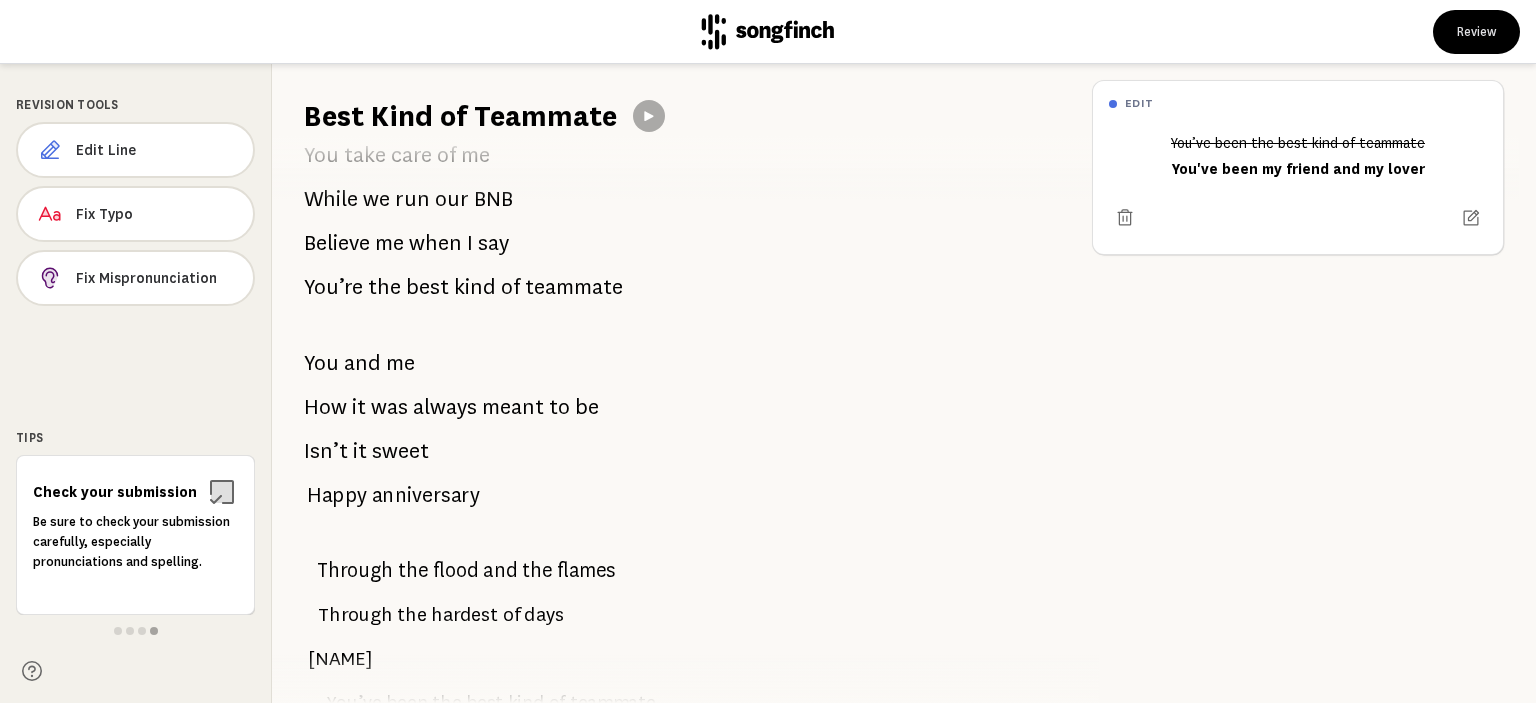 scroll, scrollTop: 1882, scrollLeft: 0, axis: vertical 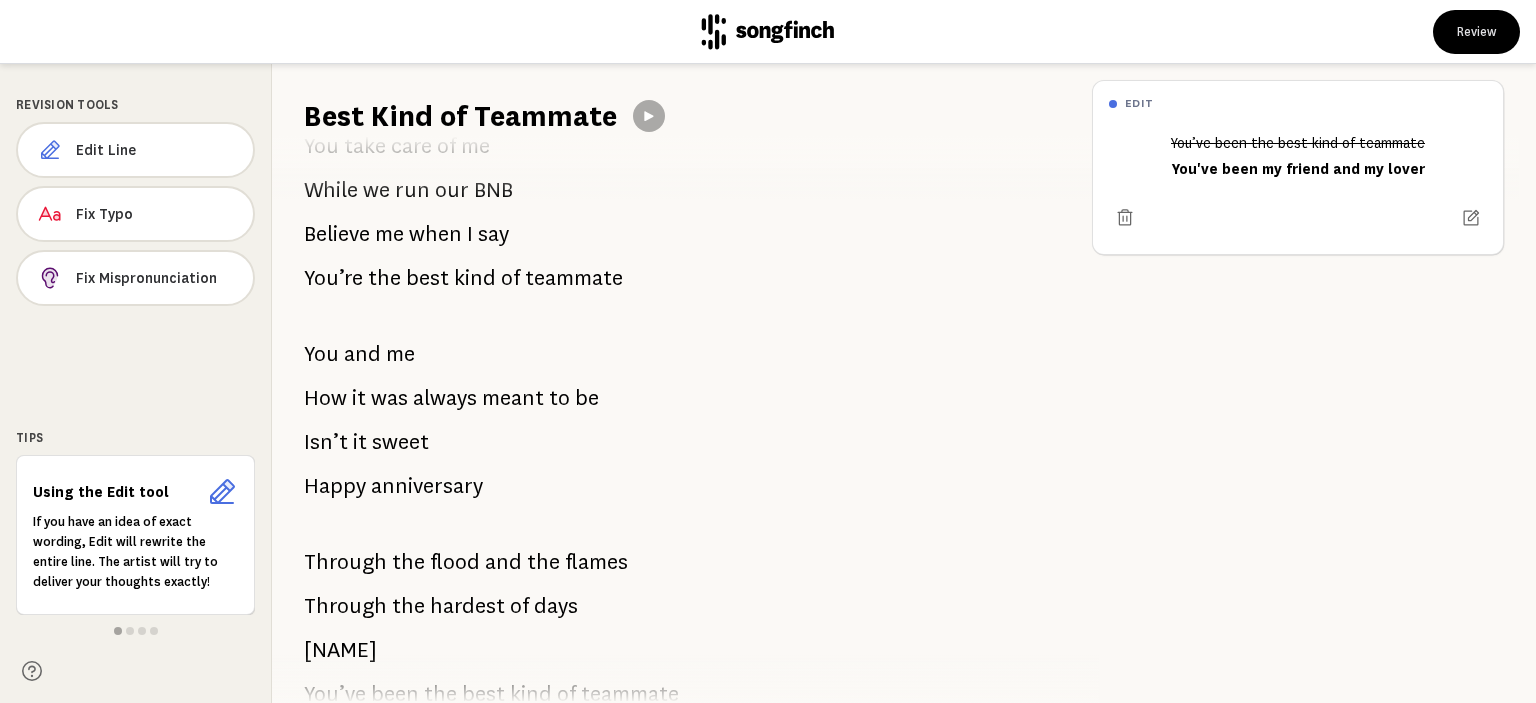 drag, startPoint x: 639, startPoint y: 279, endPoint x: 396, endPoint y: 273, distance: 243.07407 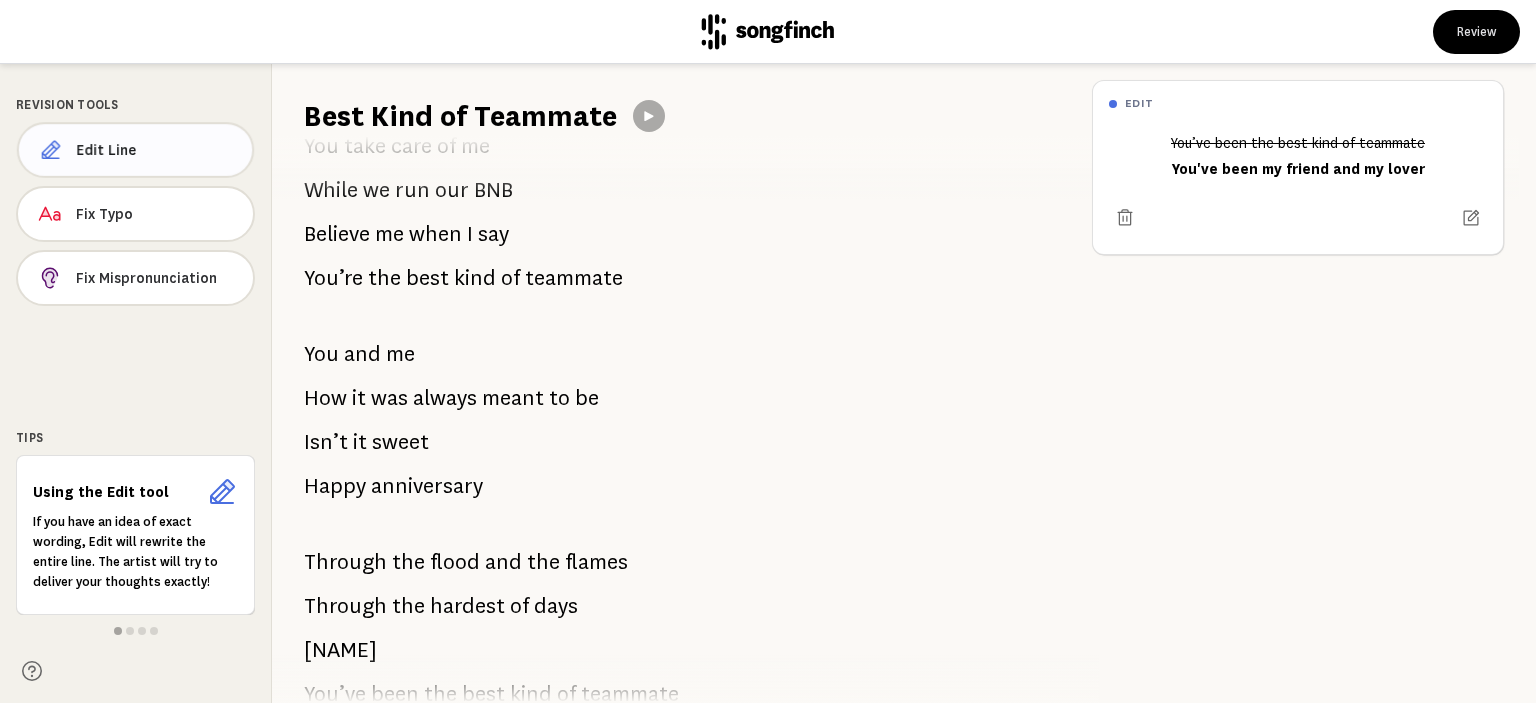 click on "Edit Line" at bounding box center (156, 150) 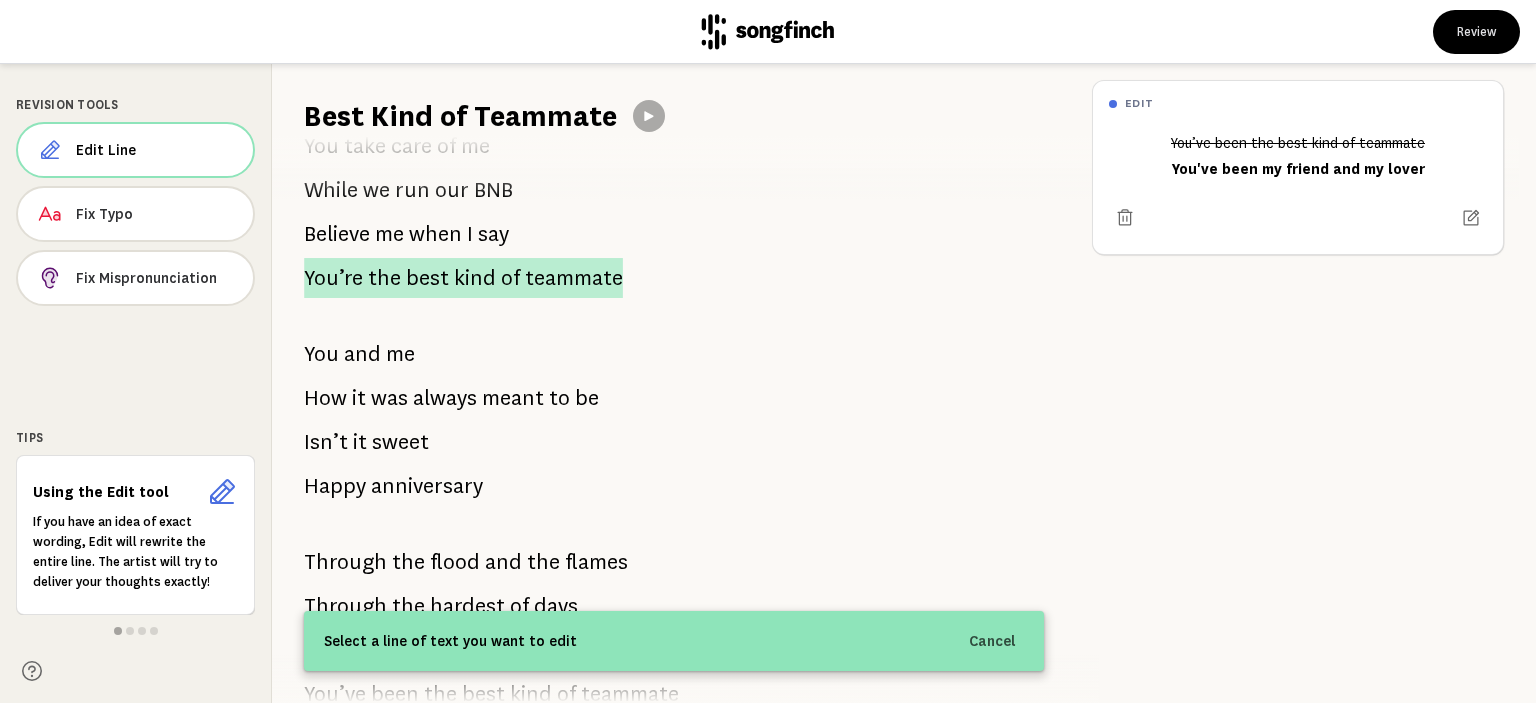 click on "teammate" at bounding box center (574, 278) 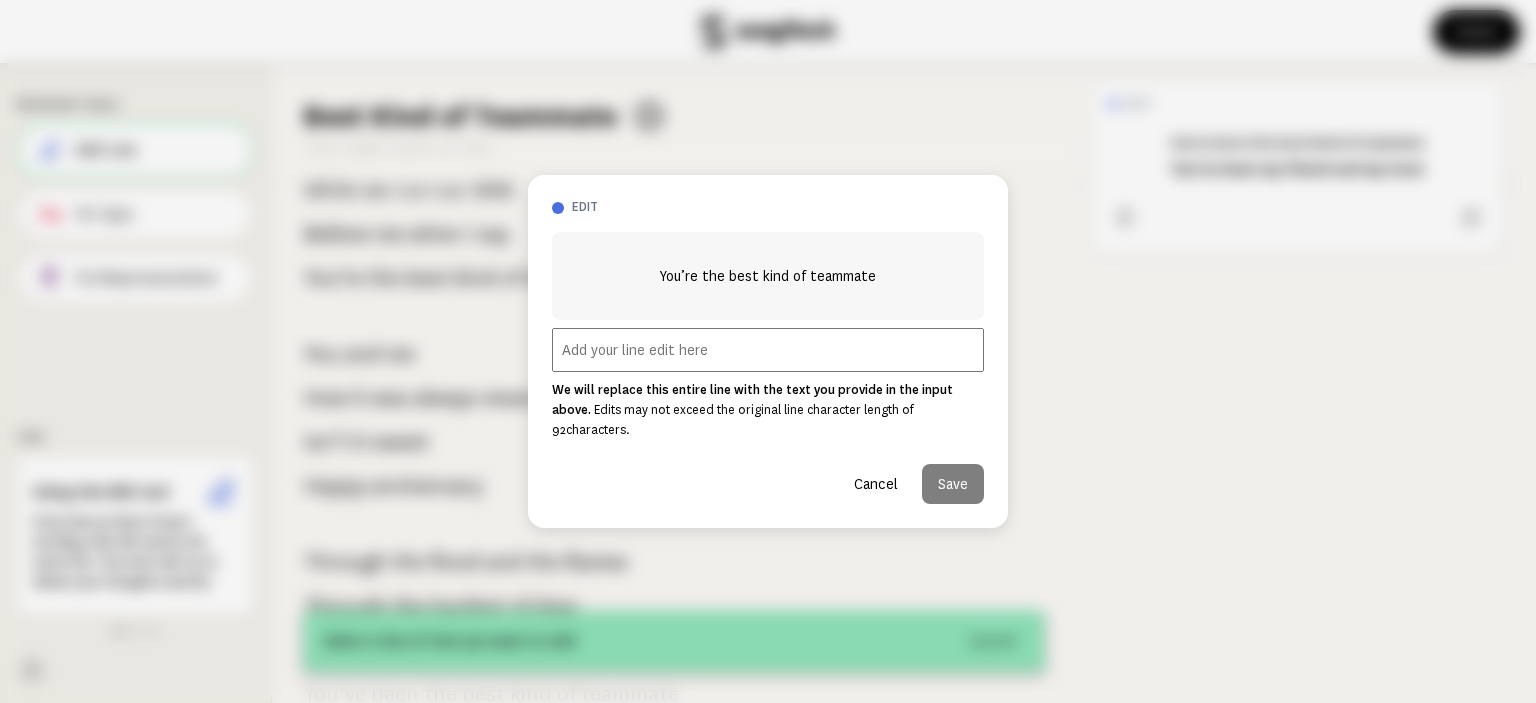 click at bounding box center (768, 350) 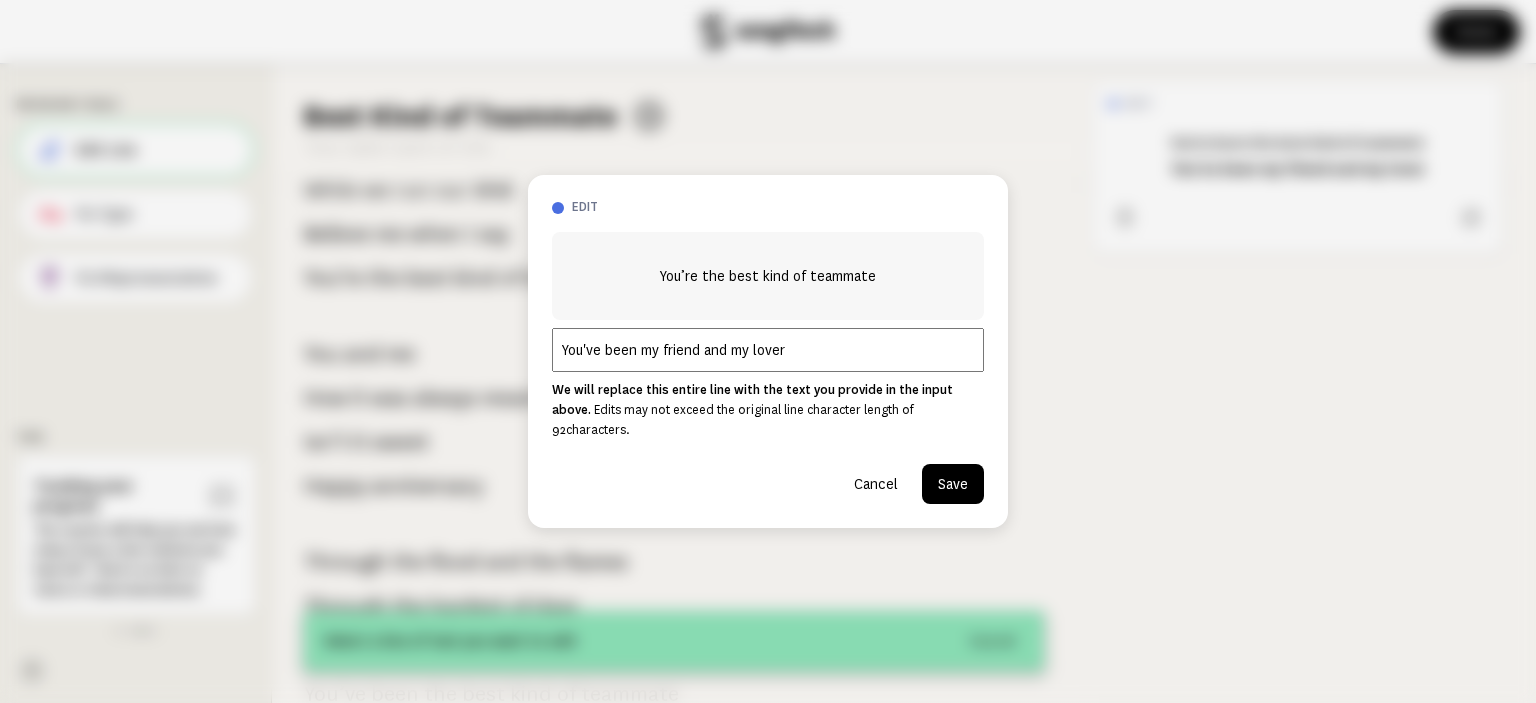 type on "You've been my friend and my lover" 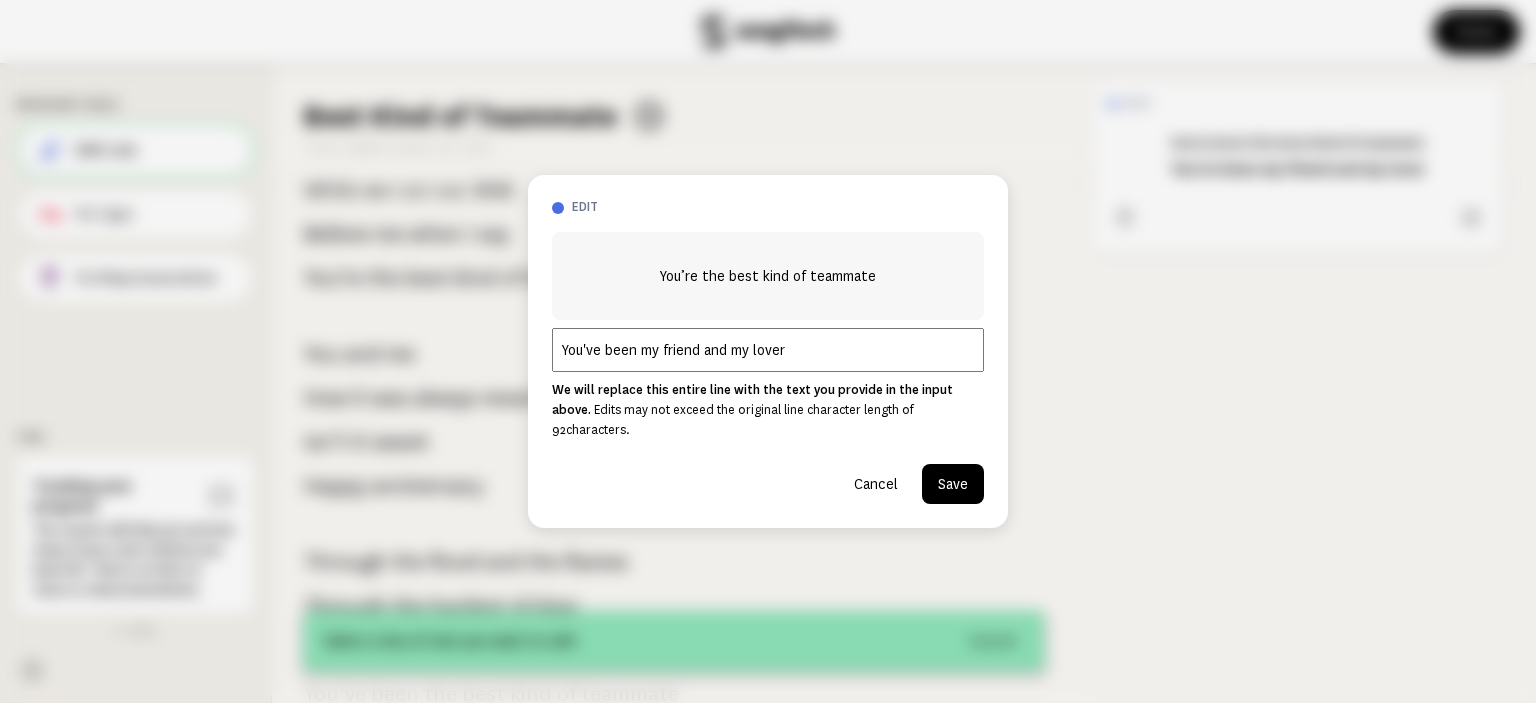 click on "Save" at bounding box center [953, 484] 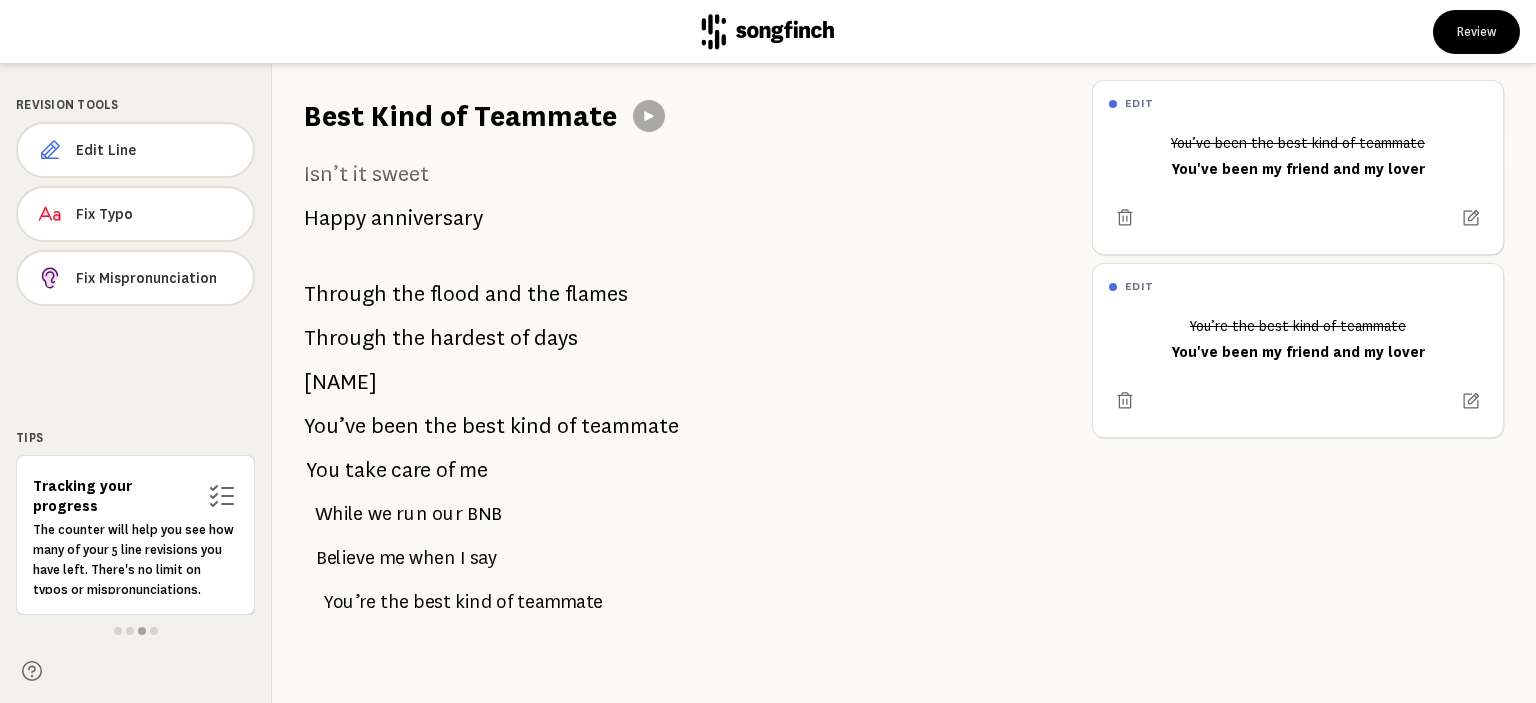 scroll, scrollTop: 2182, scrollLeft: 0, axis: vertical 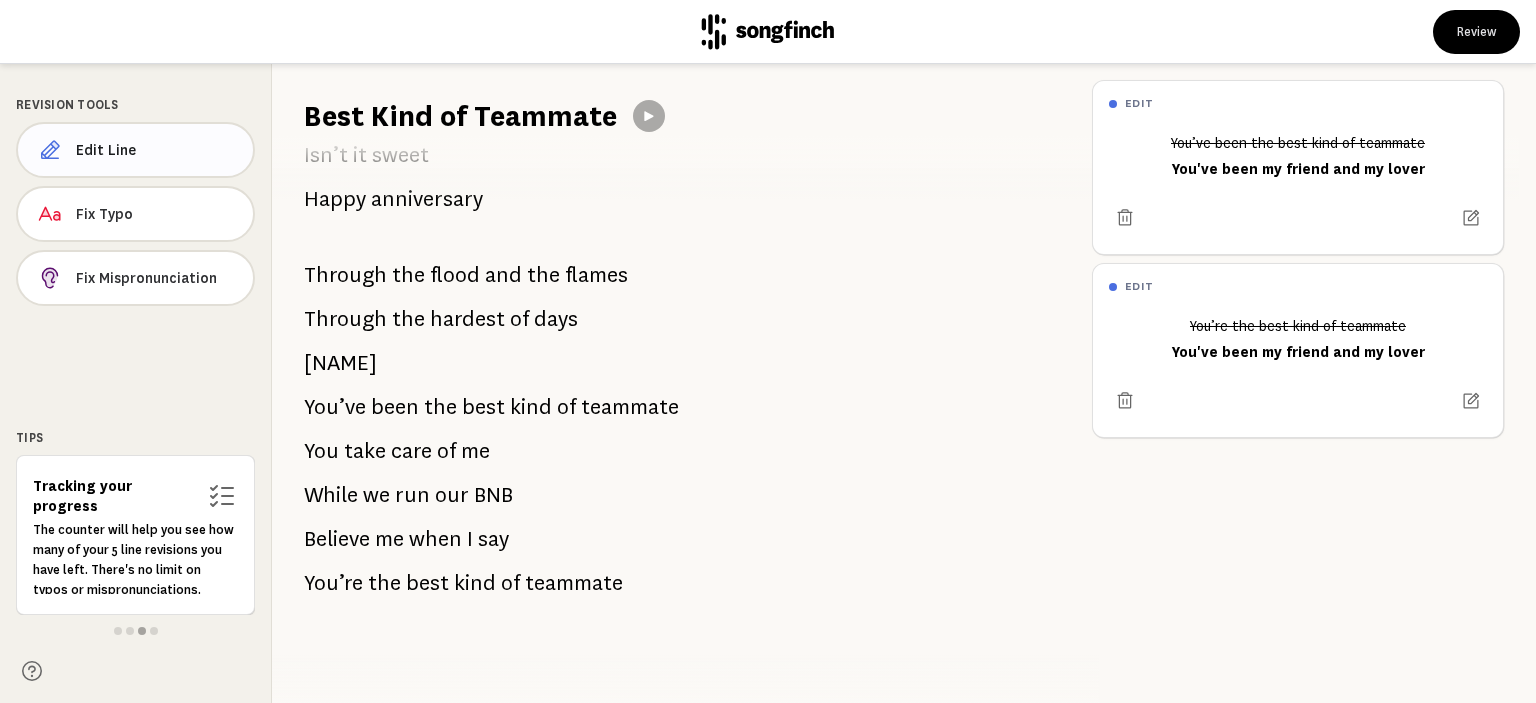 click on "Edit Line" at bounding box center [156, 150] 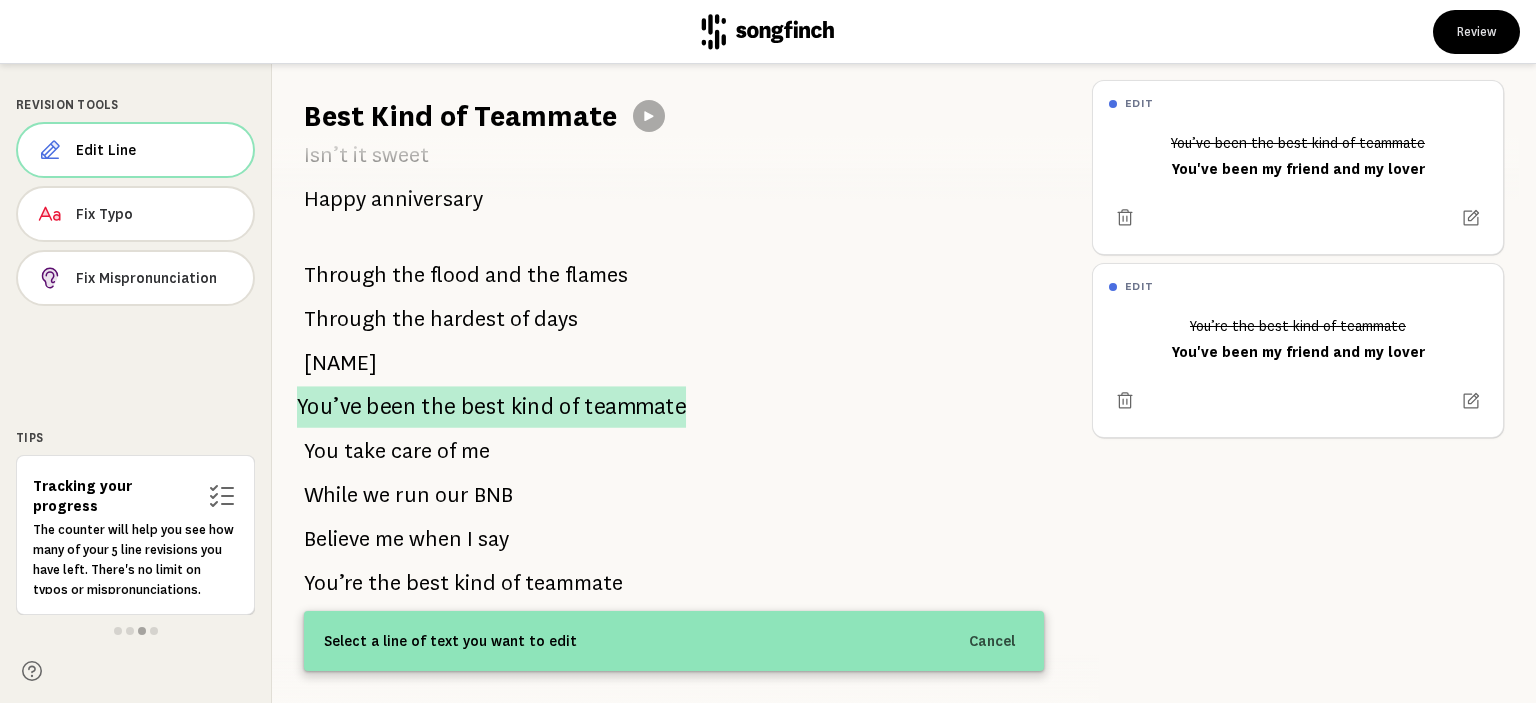click on "kind" at bounding box center (533, 407) 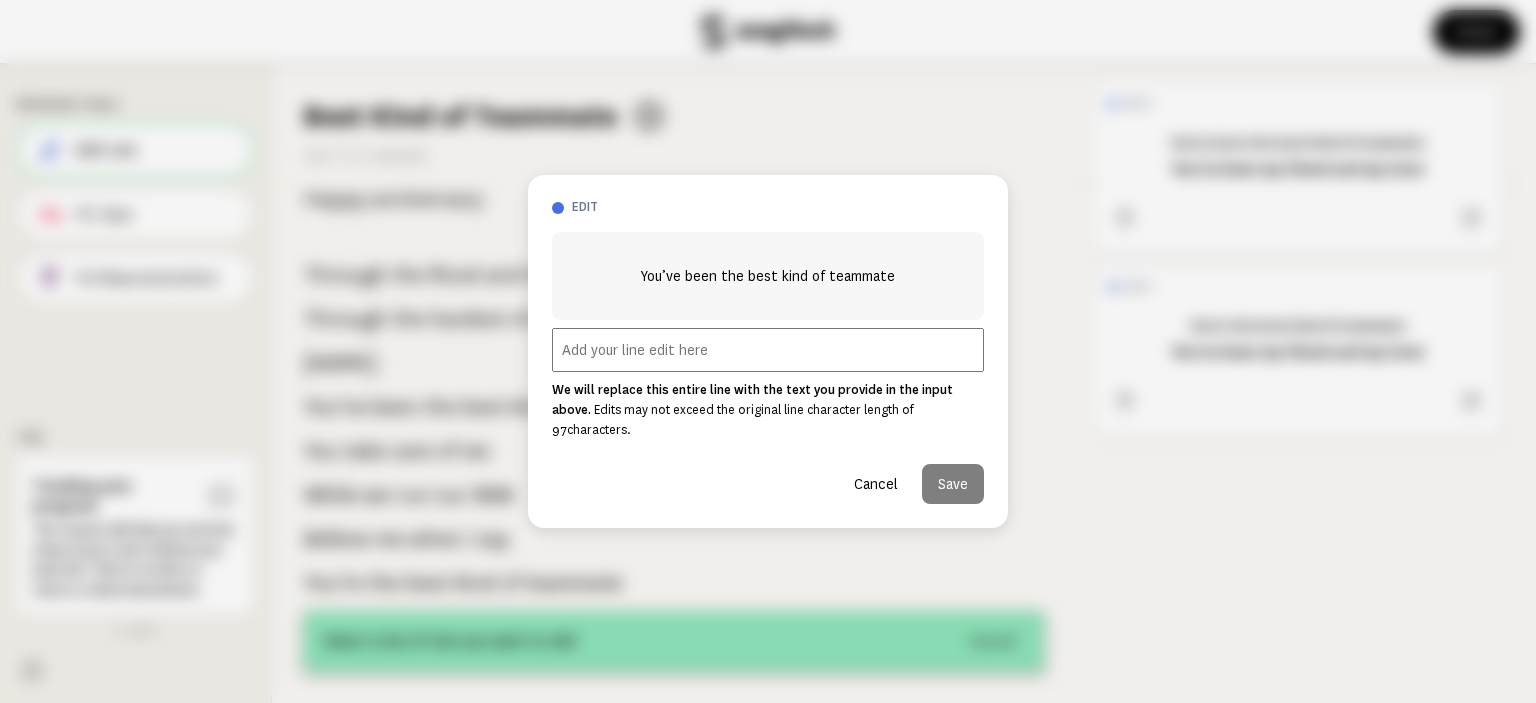 click at bounding box center [768, 350] 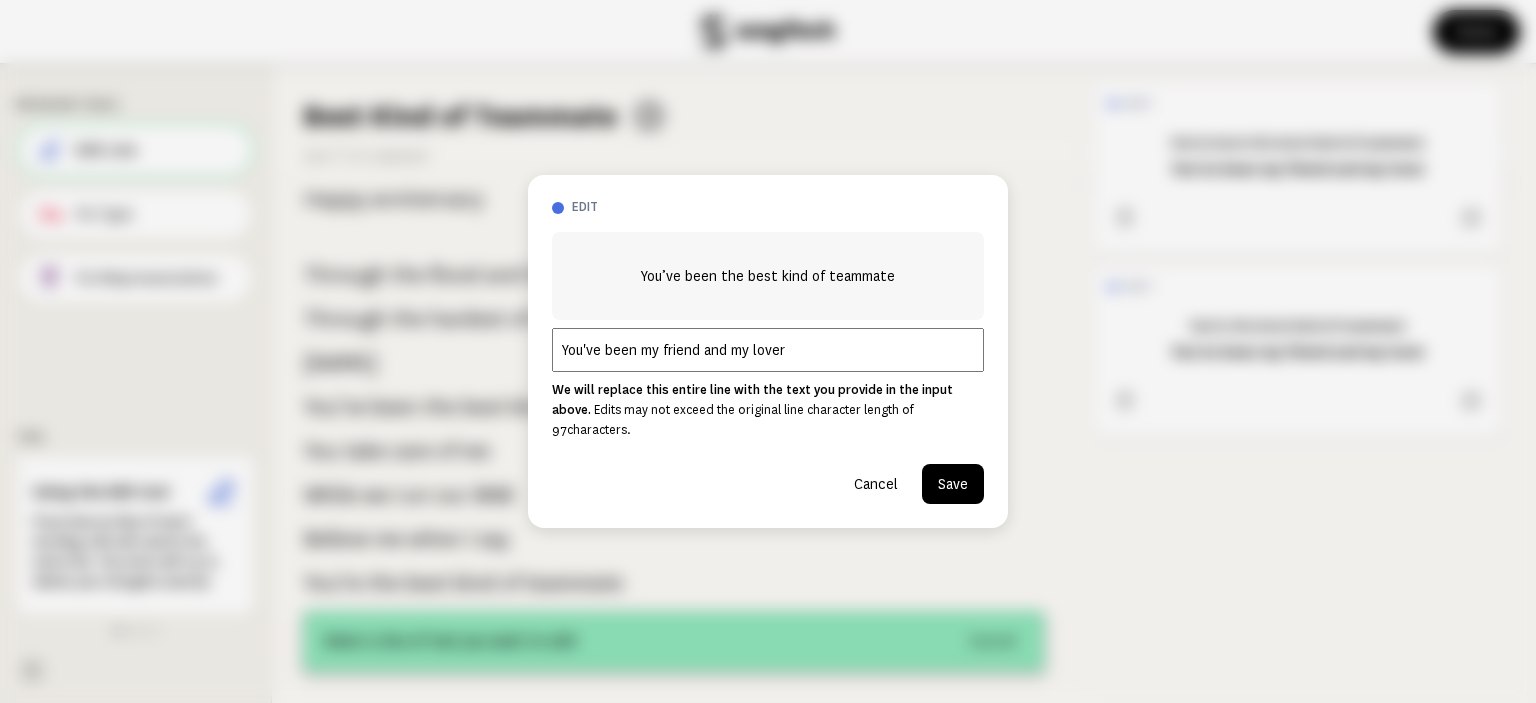 type on "You've been my friend and my lover" 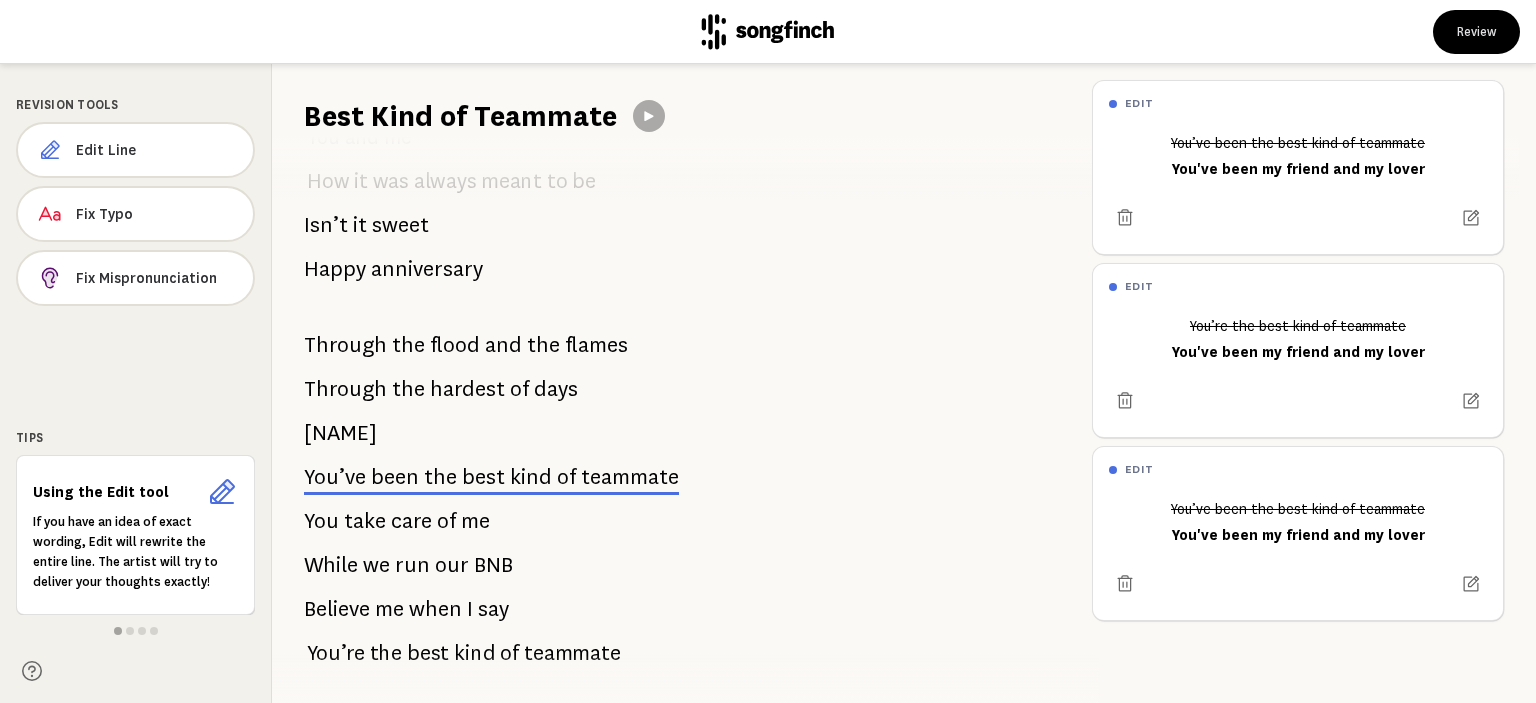 scroll, scrollTop: 2184, scrollLeft: 0, axis: vertical 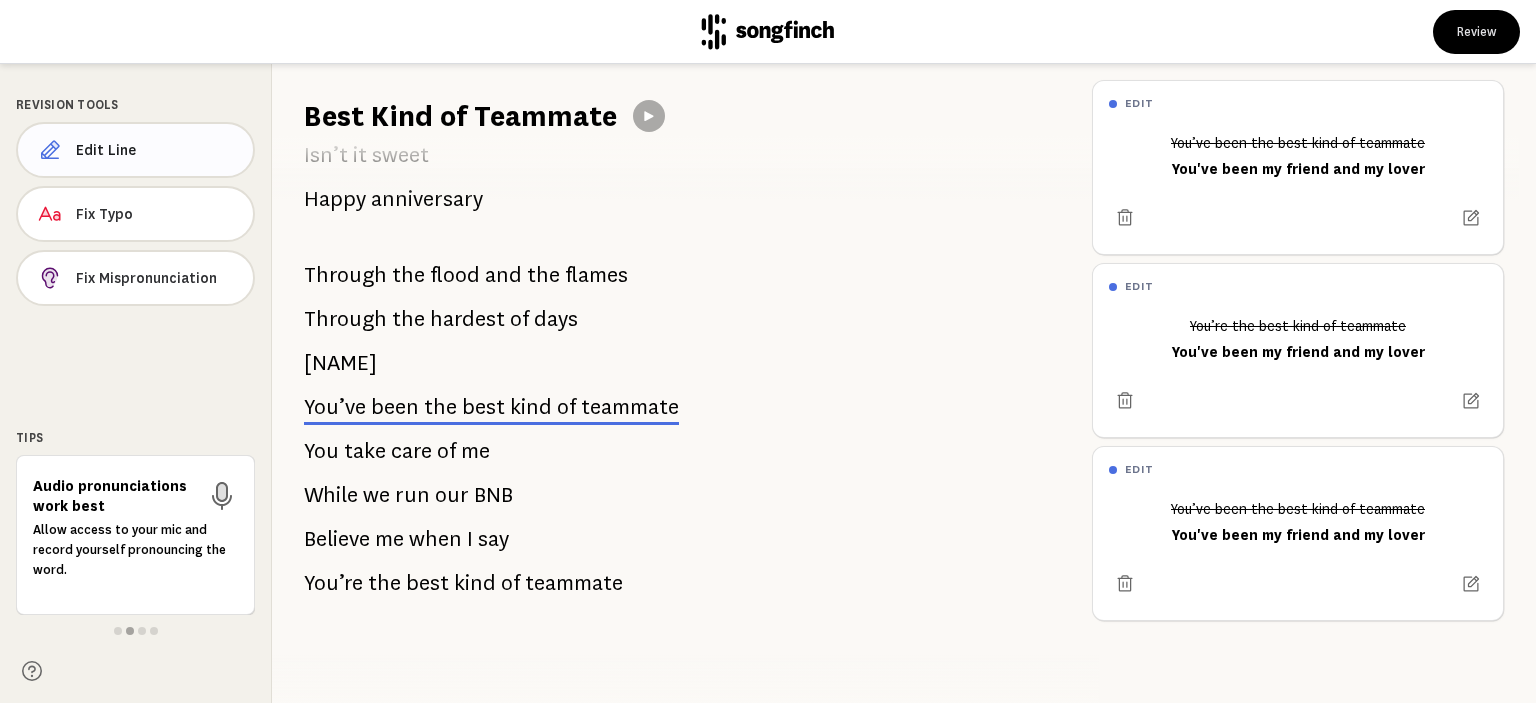 click on "Edit Line" at bounding box center (156, 150) 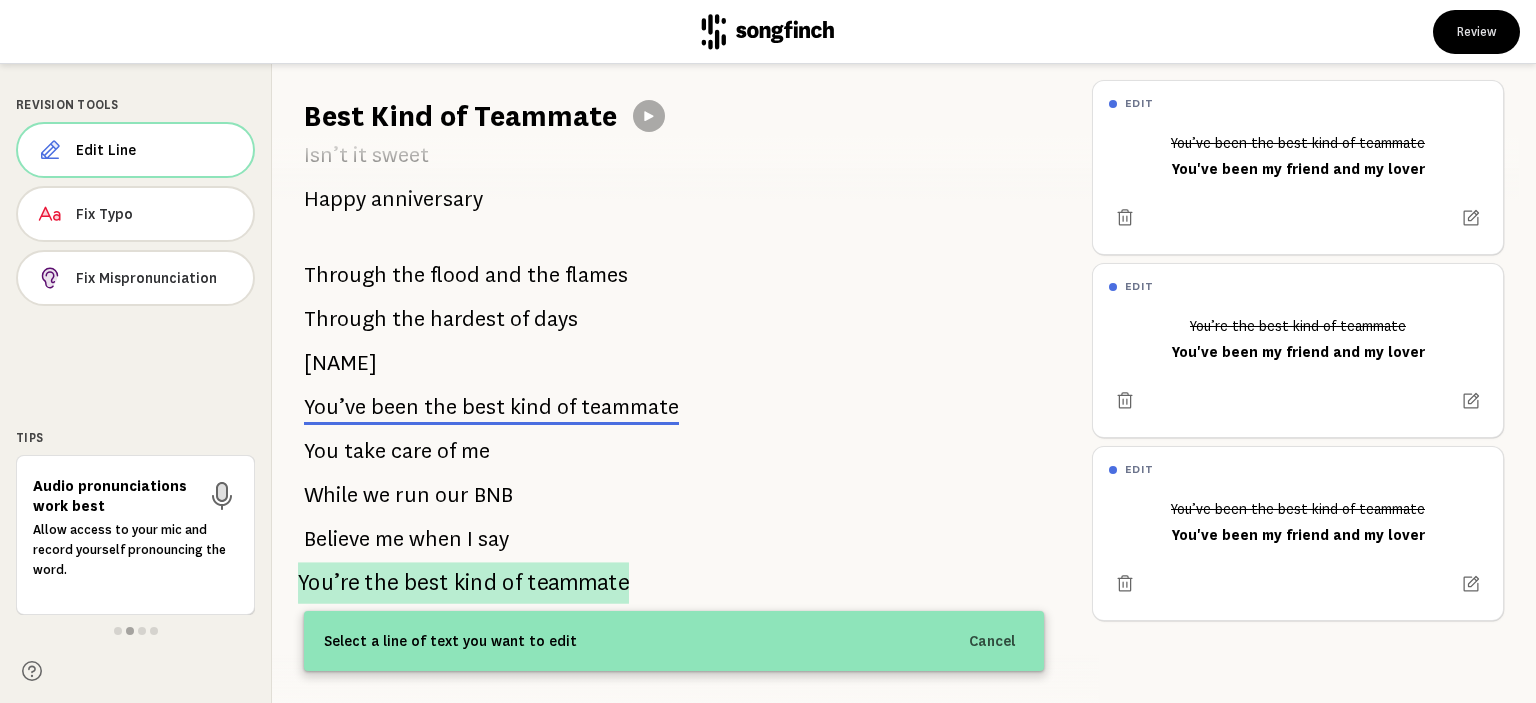 click on "teammate" at bounding box center (578, 583) 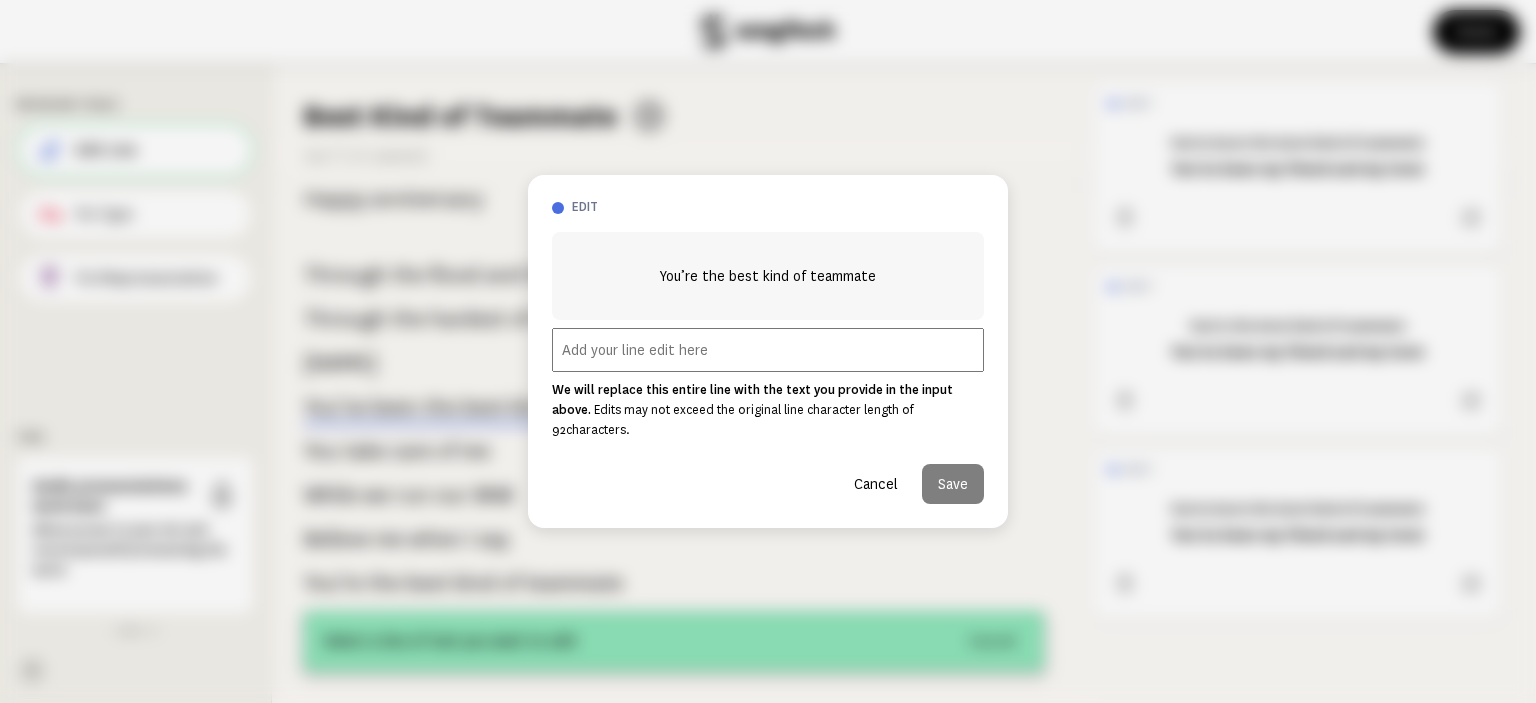 click at bounding box center [768, 350] 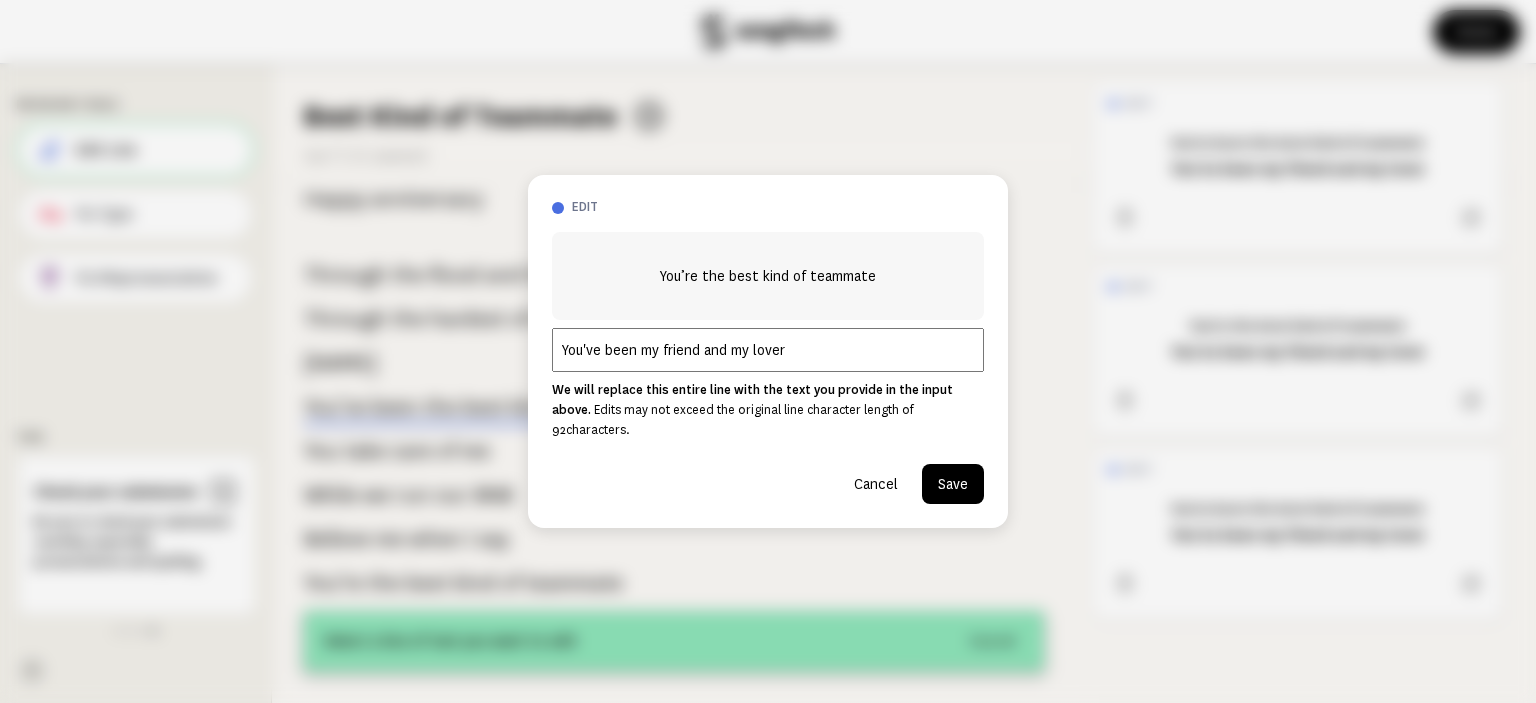 type on "You've been my friend and my lover" 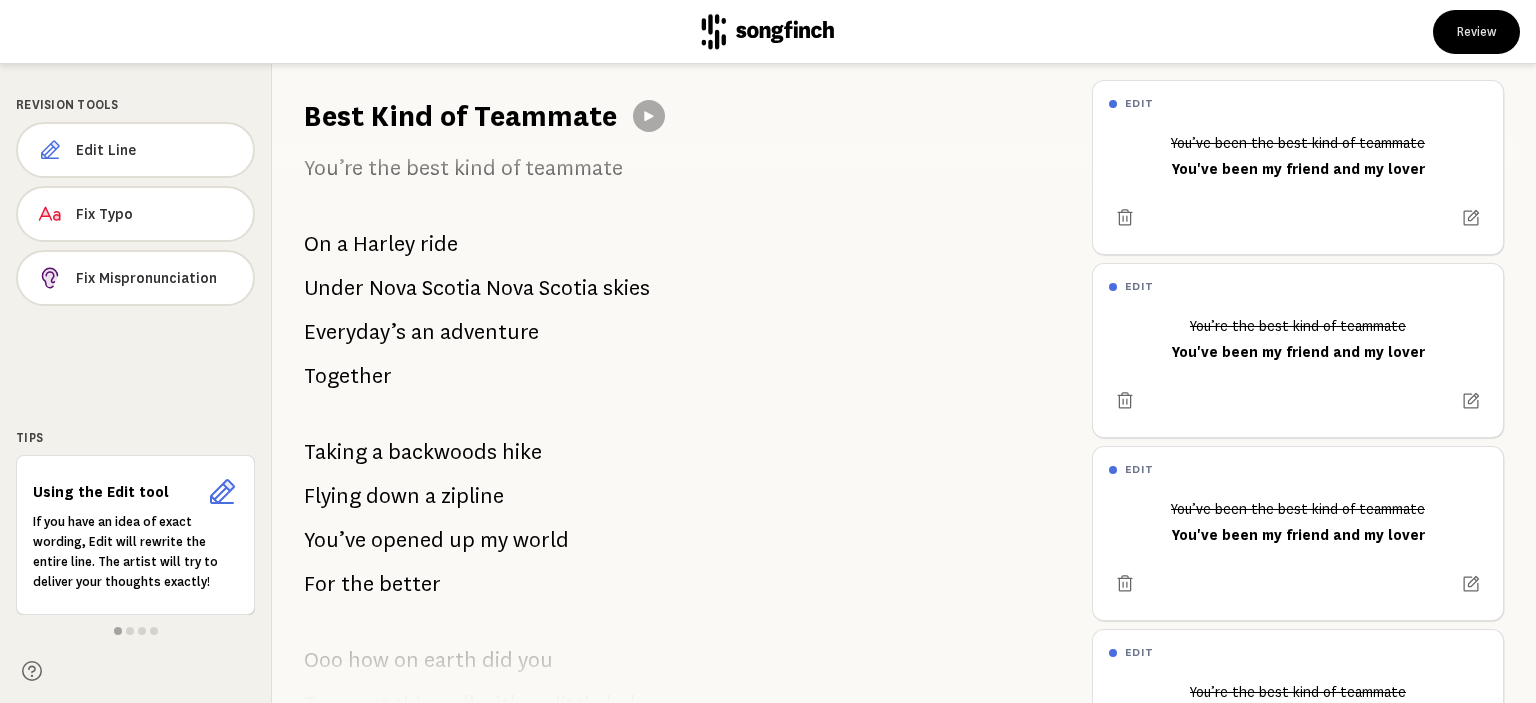 scroll, scrollTop: 784, scrollLeft: 0, axis: vertical 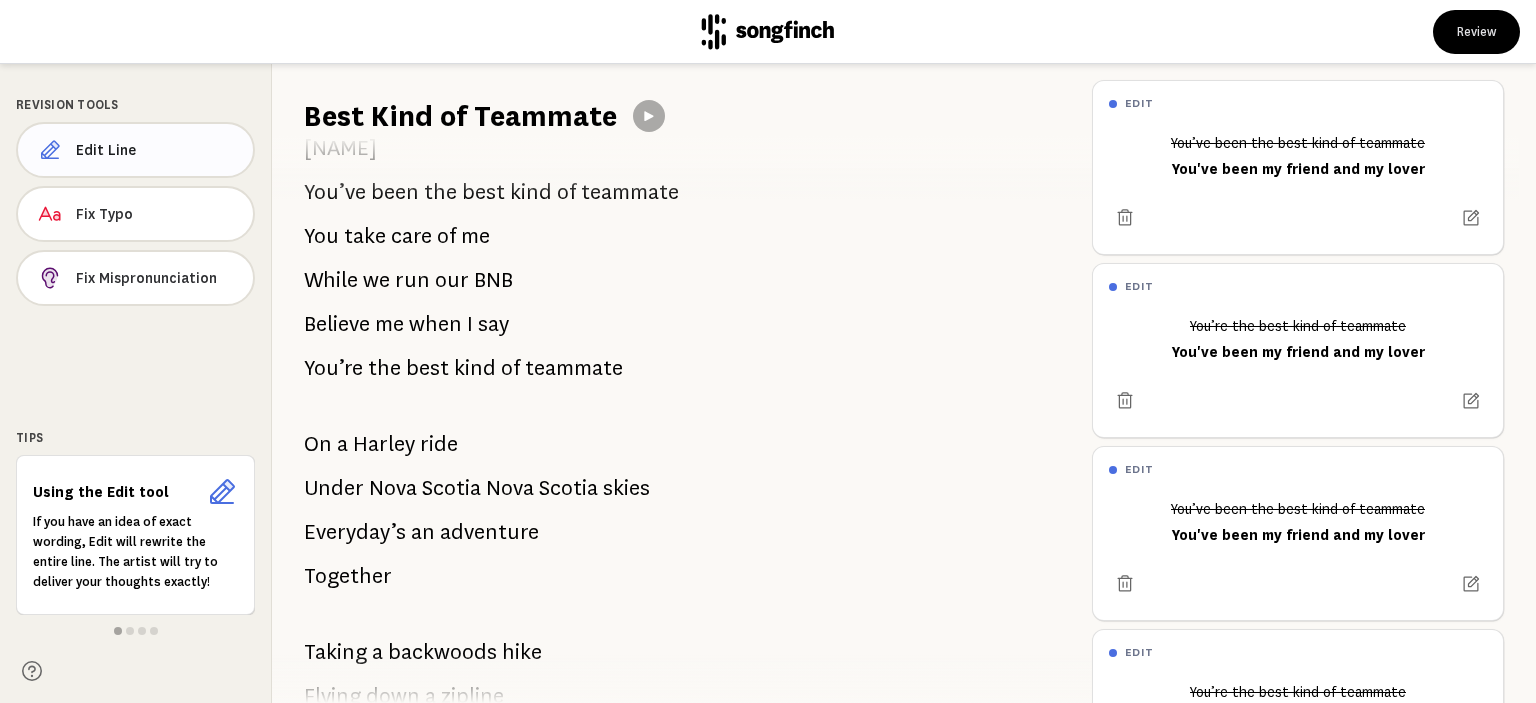 click on "Edit Line" at bounding box center (156, 150) 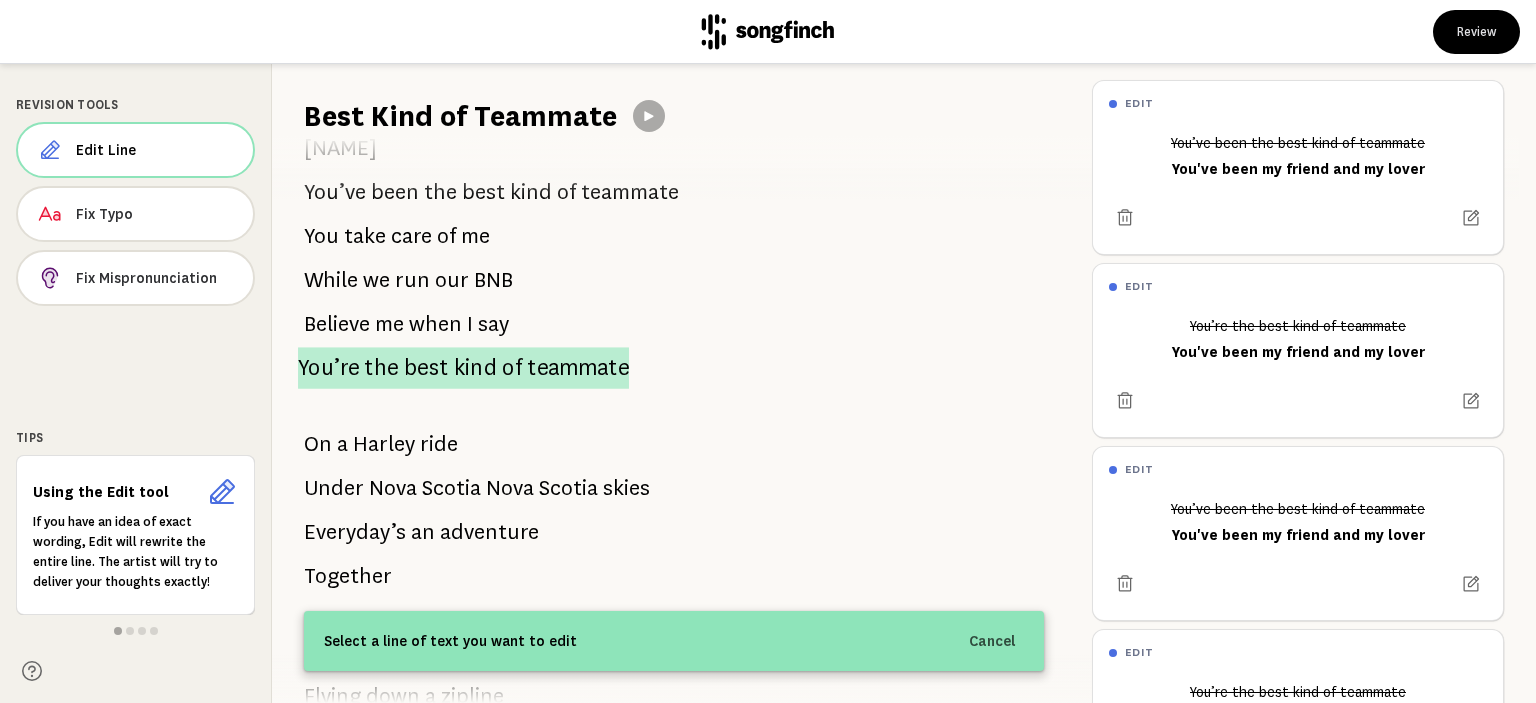 click on "kind" at bounding box center (476, 368) 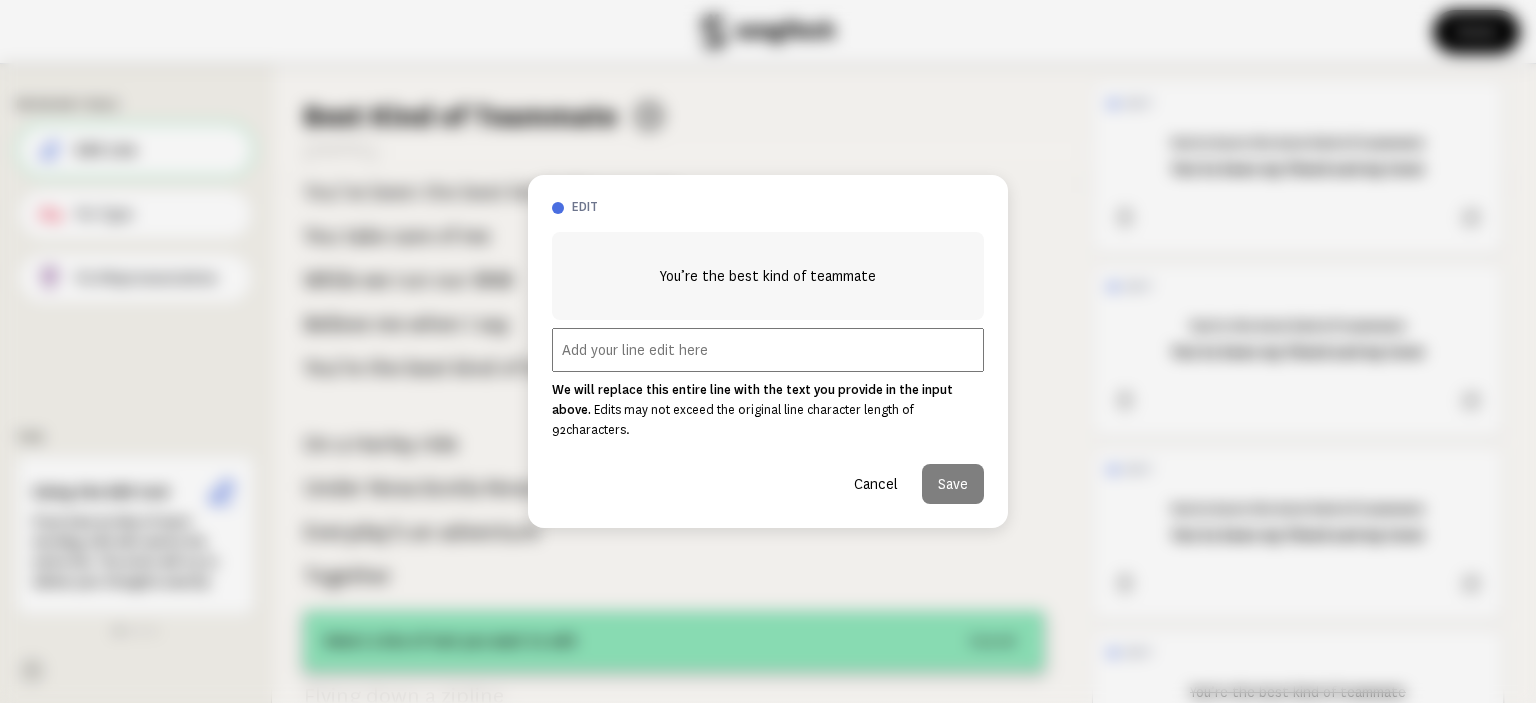 click at bounding box center [768, 350] 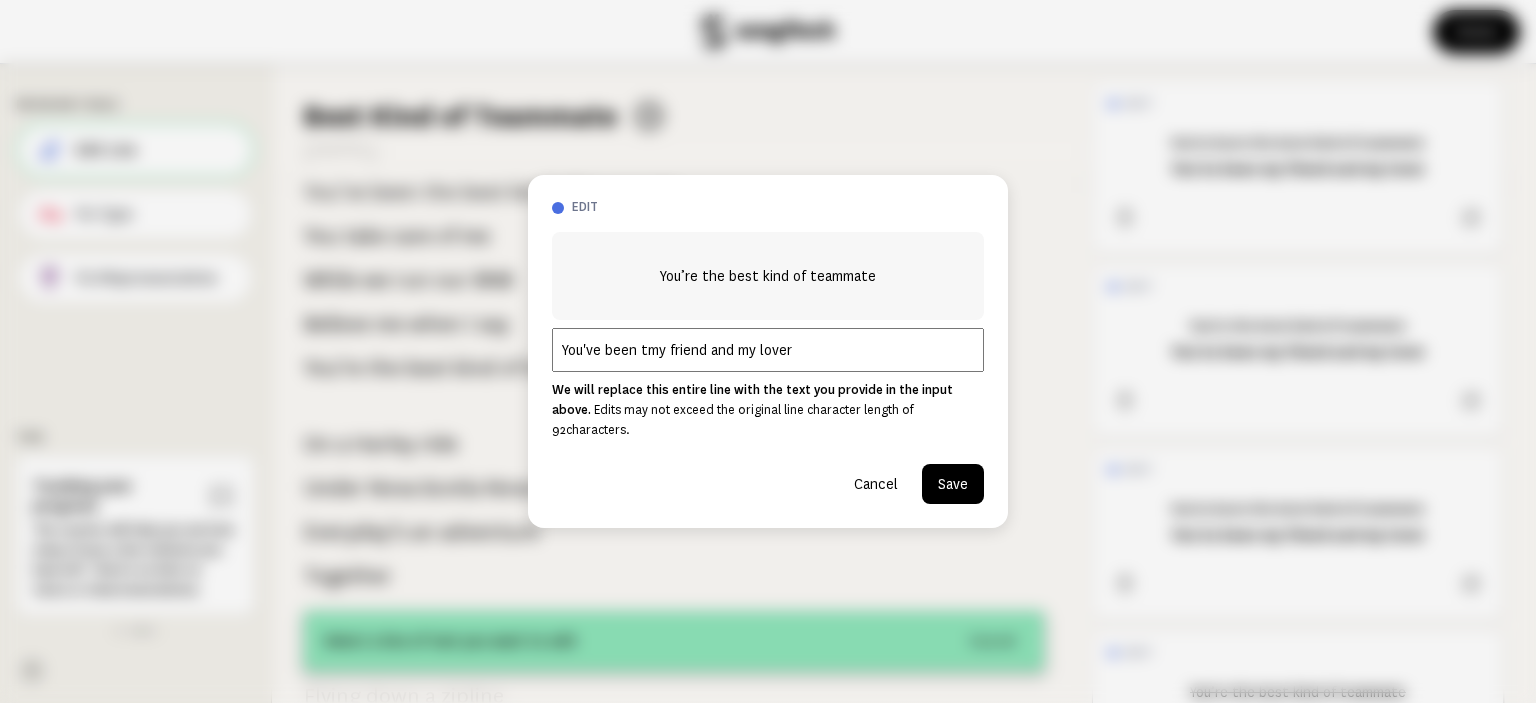type on "You've been tmy friend and my lover" 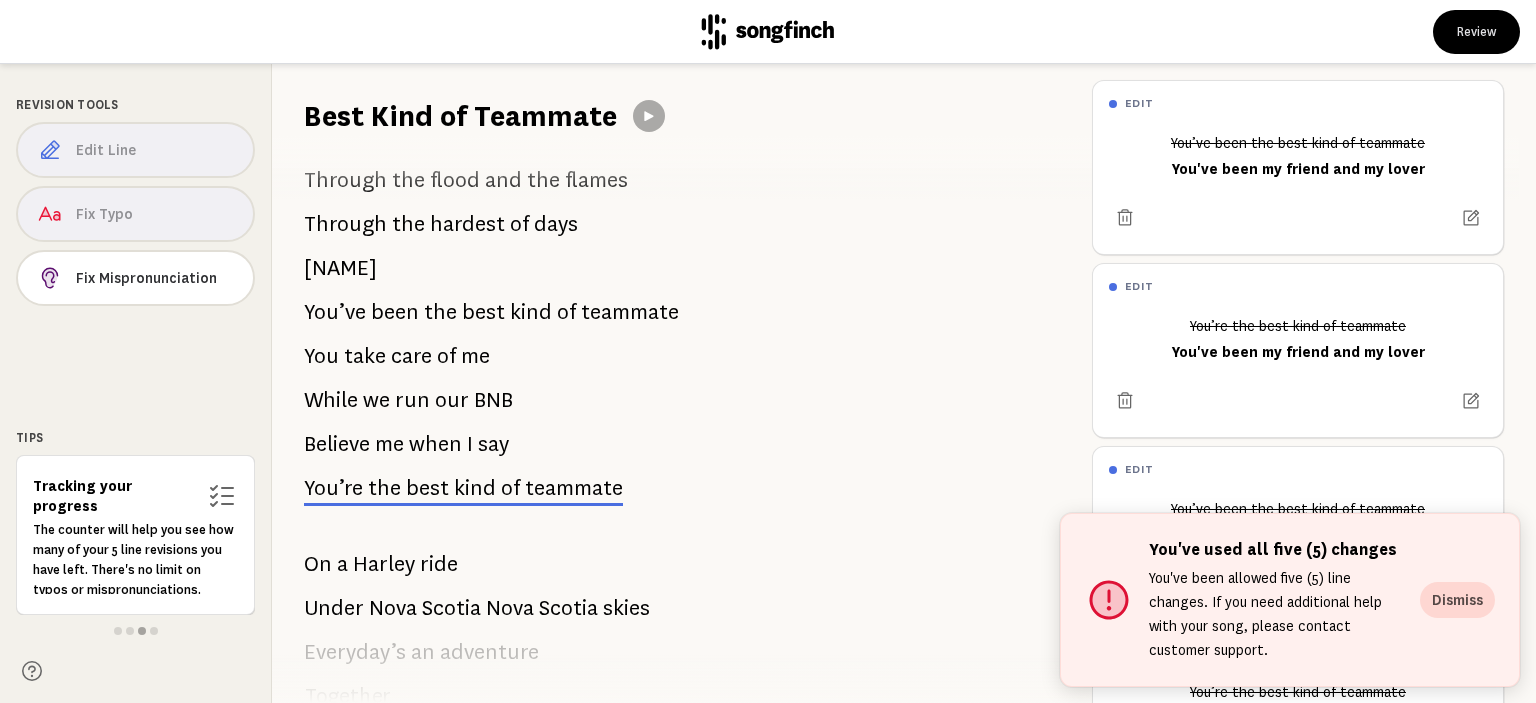 scroll, scrollTop: 584, scrollLeft: 0, axis: vertical 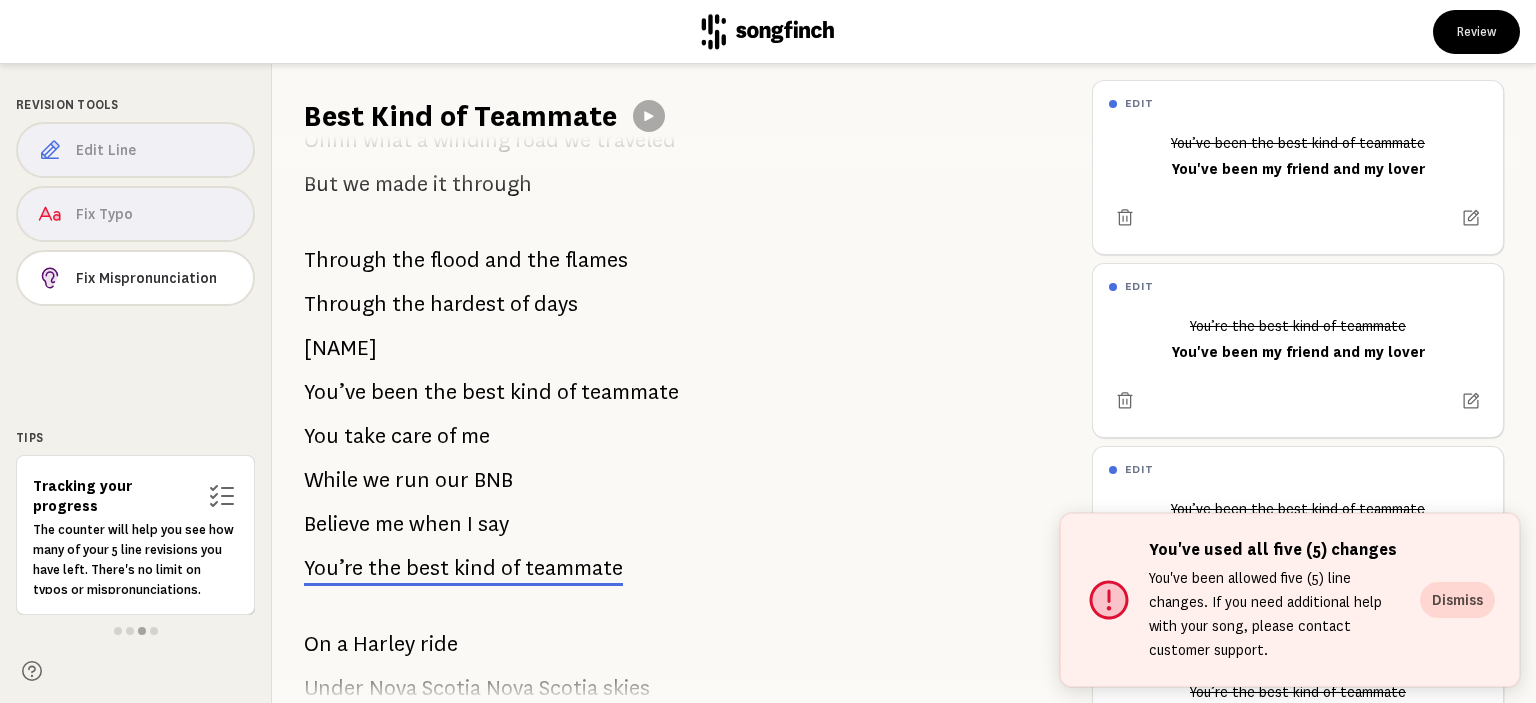 click on "Edit Line Fix Typo Fix Mispronunciation" at bounding box center [135, 218] 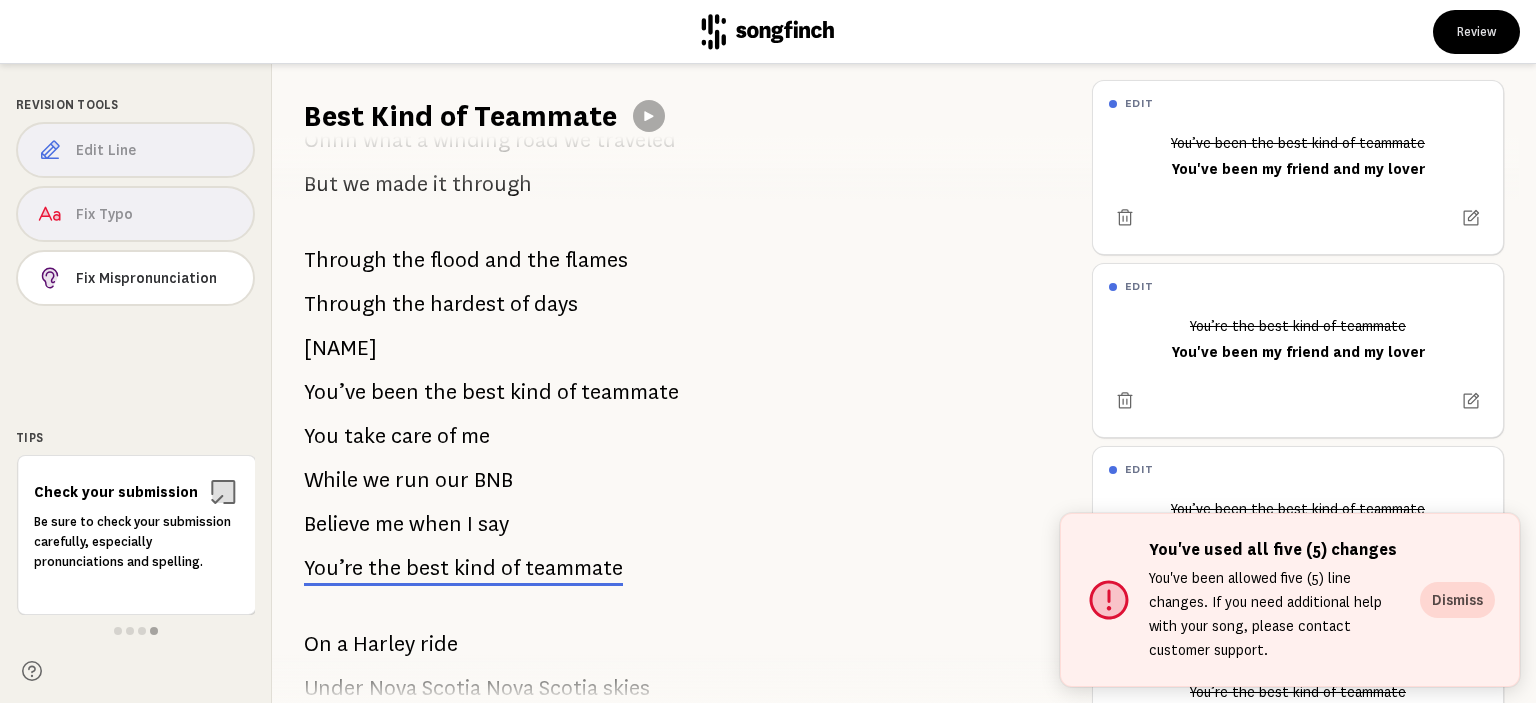 click on "teammate" at bounding box center [630, 392] 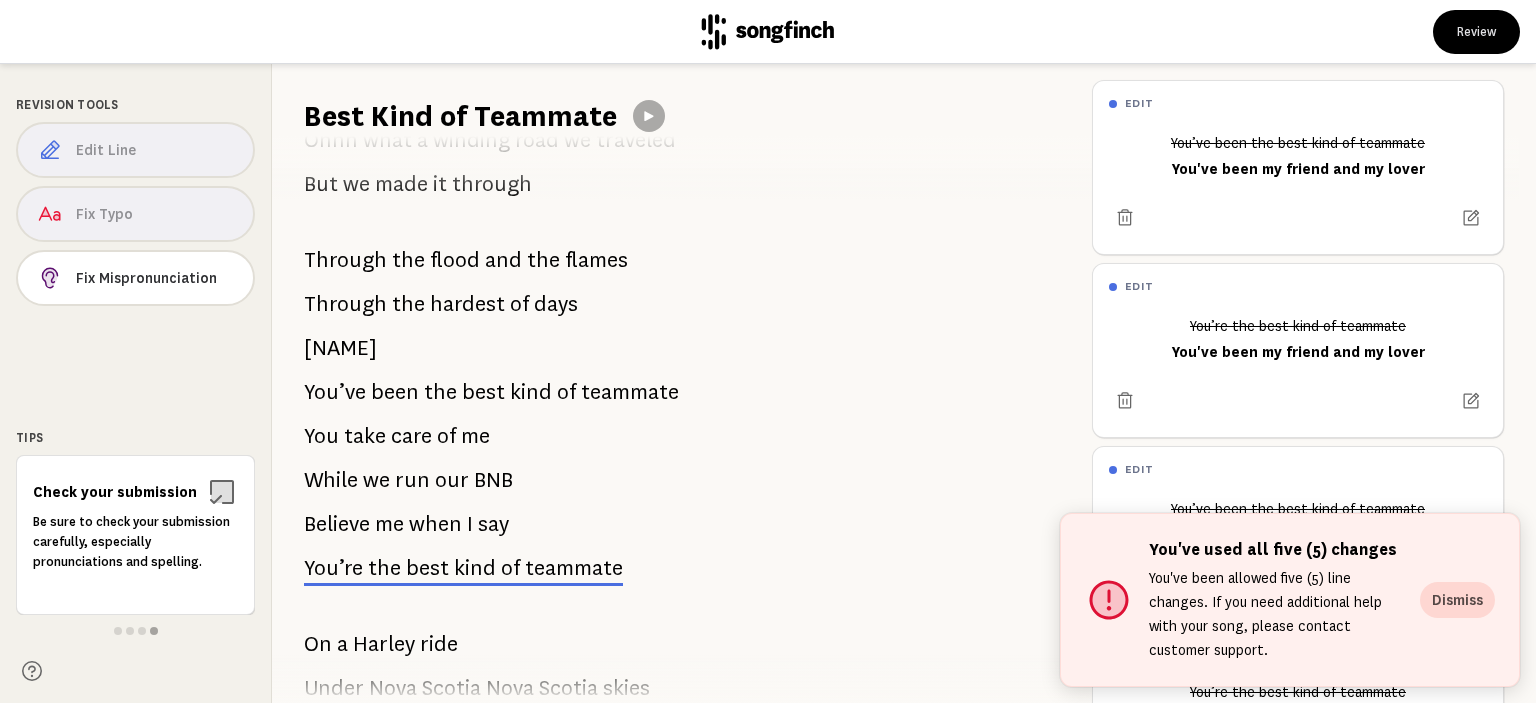 click on "You’ve   been   the   best   kind   of   teammate" at bounding box center (491, 392) 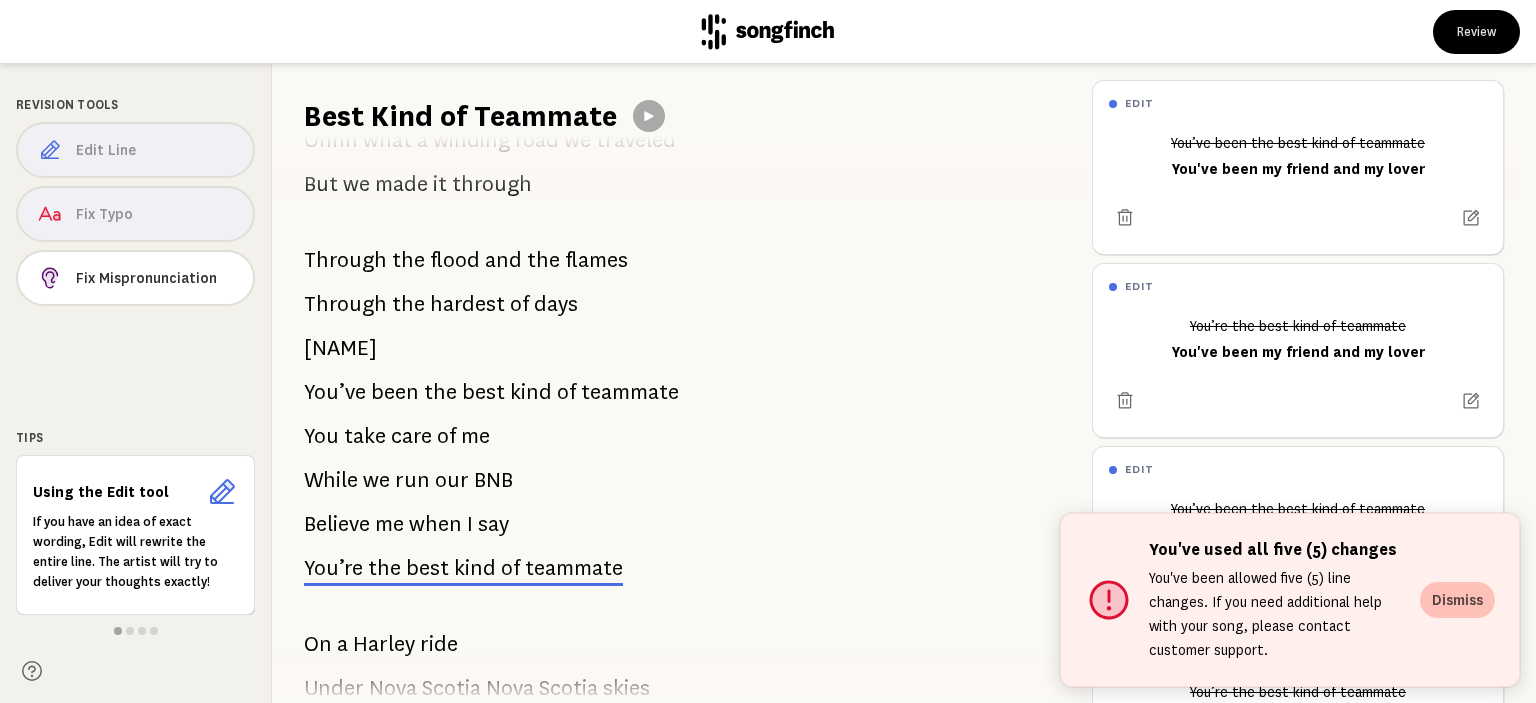 click on "Dismiss" at bounding box center (1457, 600) 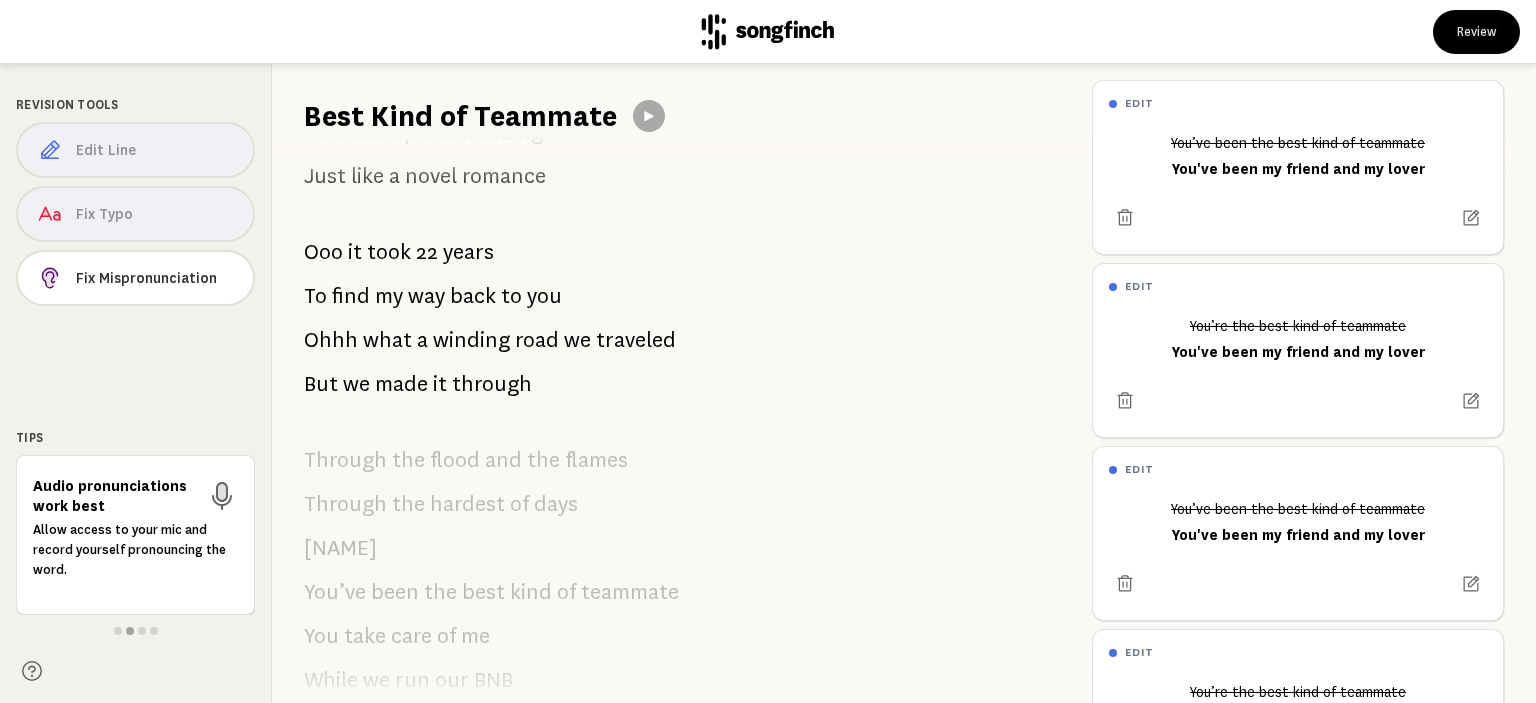 scroll, scrollTop: 0, scrollLeft: 0, axis: both 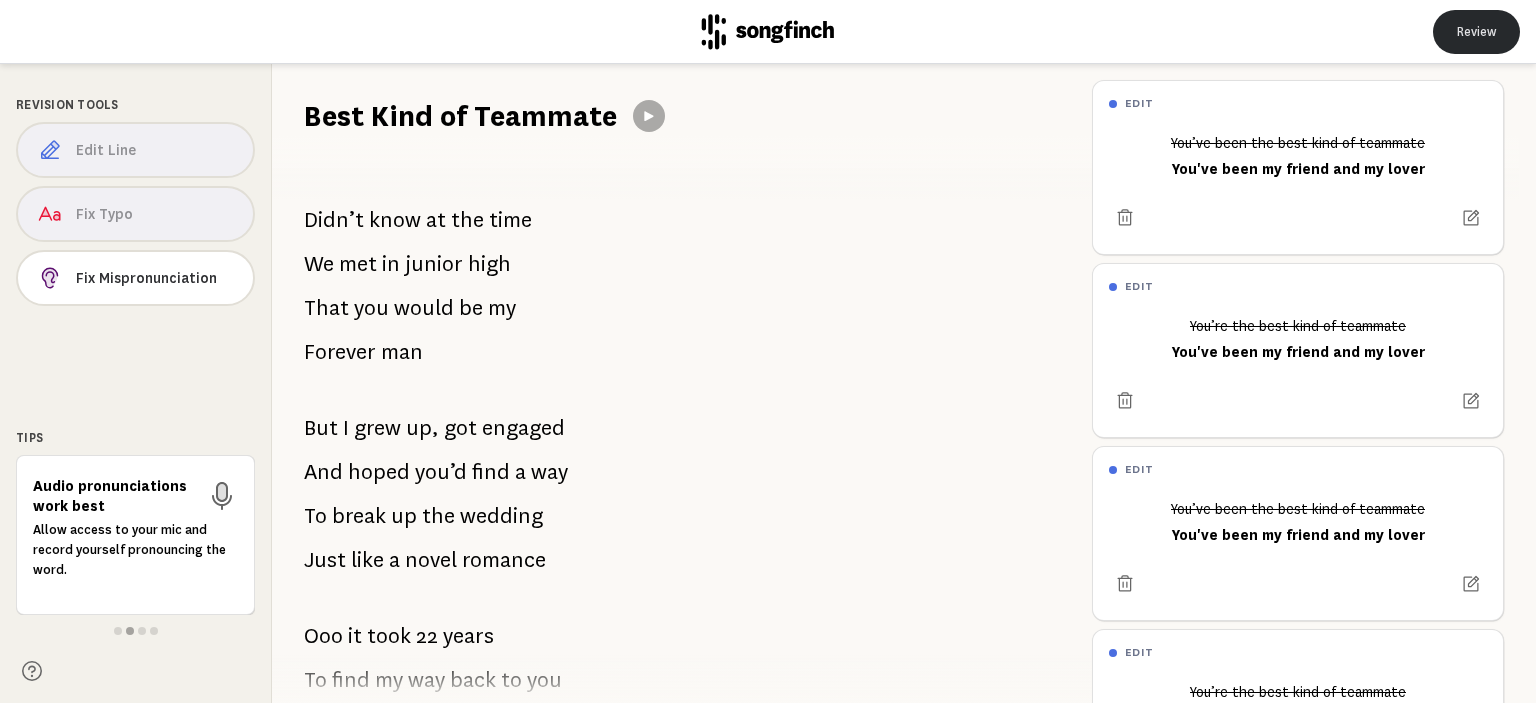 click on "Review" at bounding box center [1476, 32] 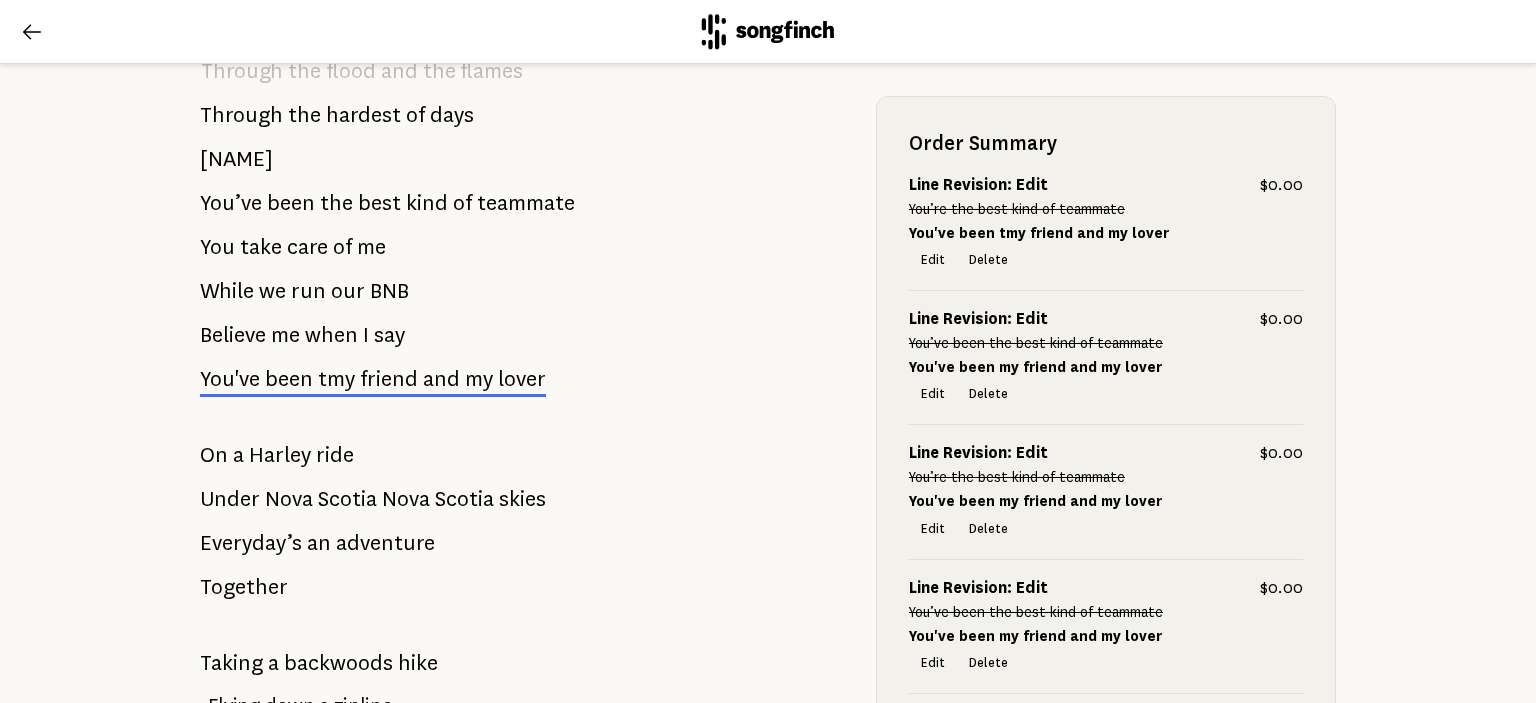 scroll, scrollTop: 1000, scrollLeft: 0, axis: vertical 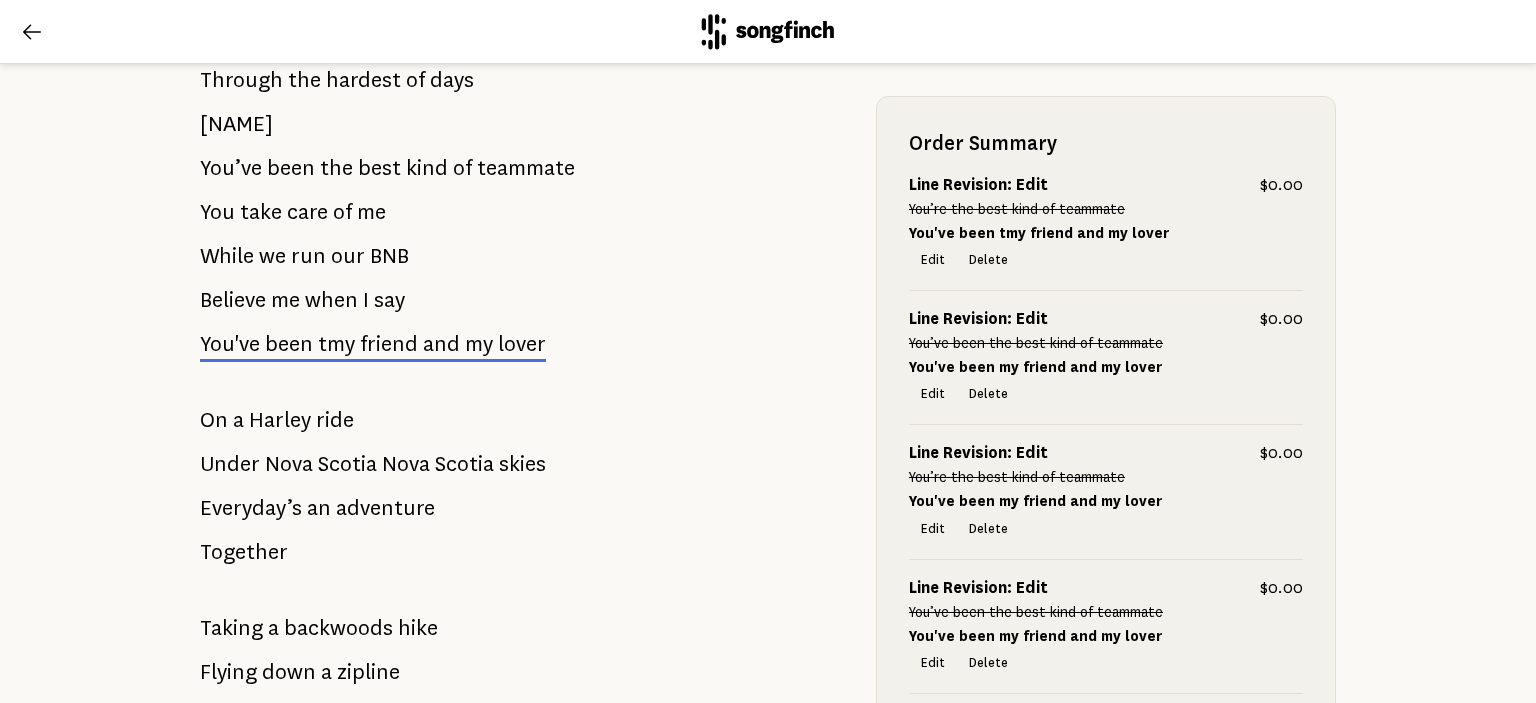drag, startPoint x: 388, startPoint y: 350, endPoint x: 606, endPoint y: 437, distance: 234.71898 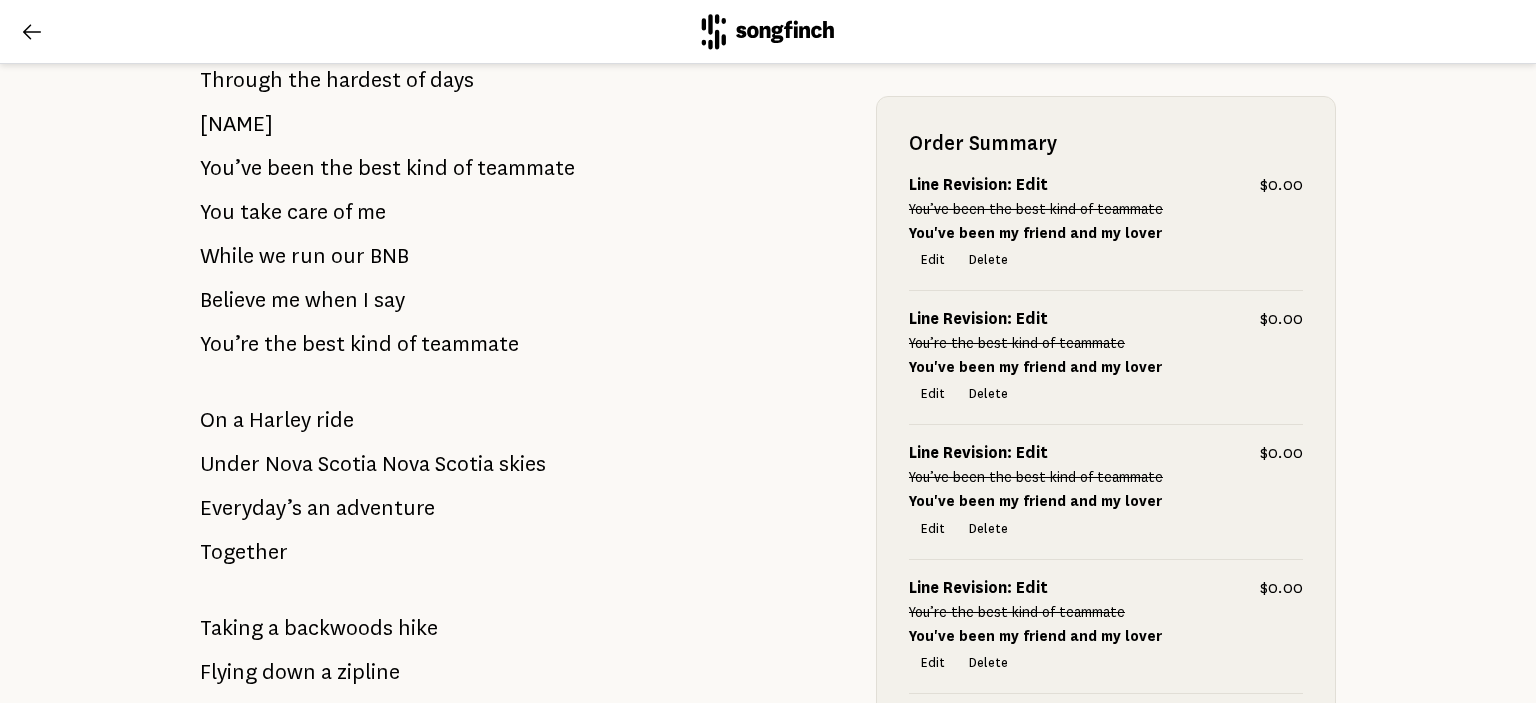 drag, startPoint x: 545, startPoint y: 345, endPoint x: 266, endPoint y: 335, distance: 279.17917 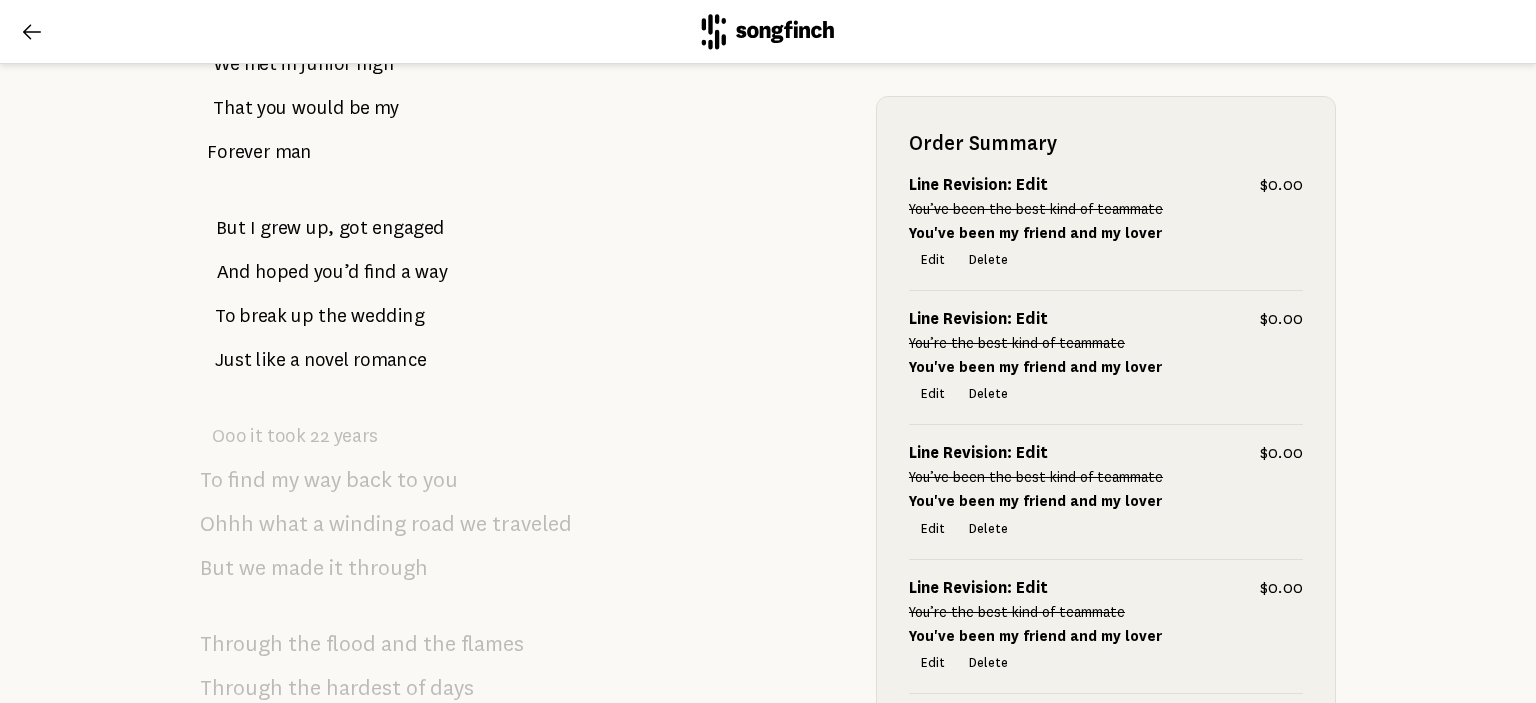 scroll, scrollTop: 100, scrollLeft: 0, axis: vertical 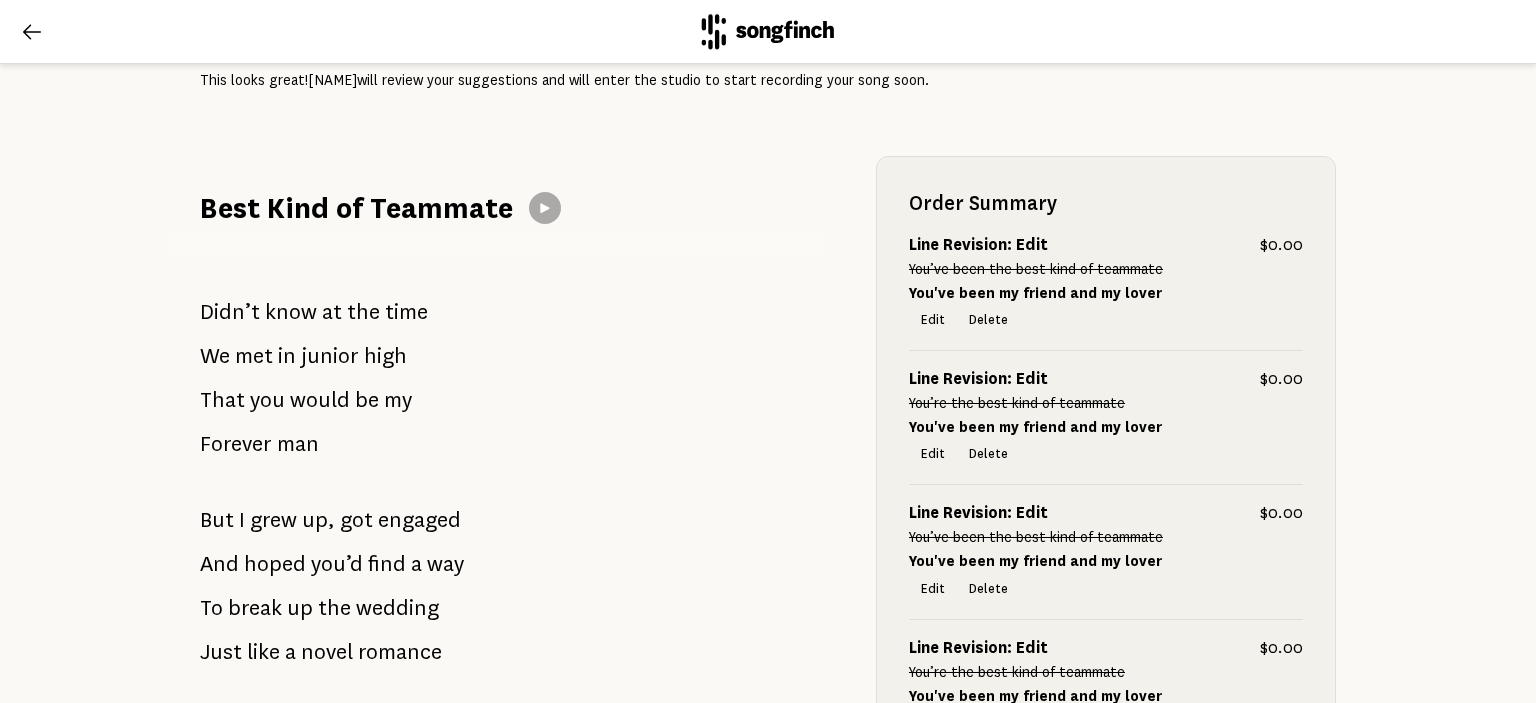 click 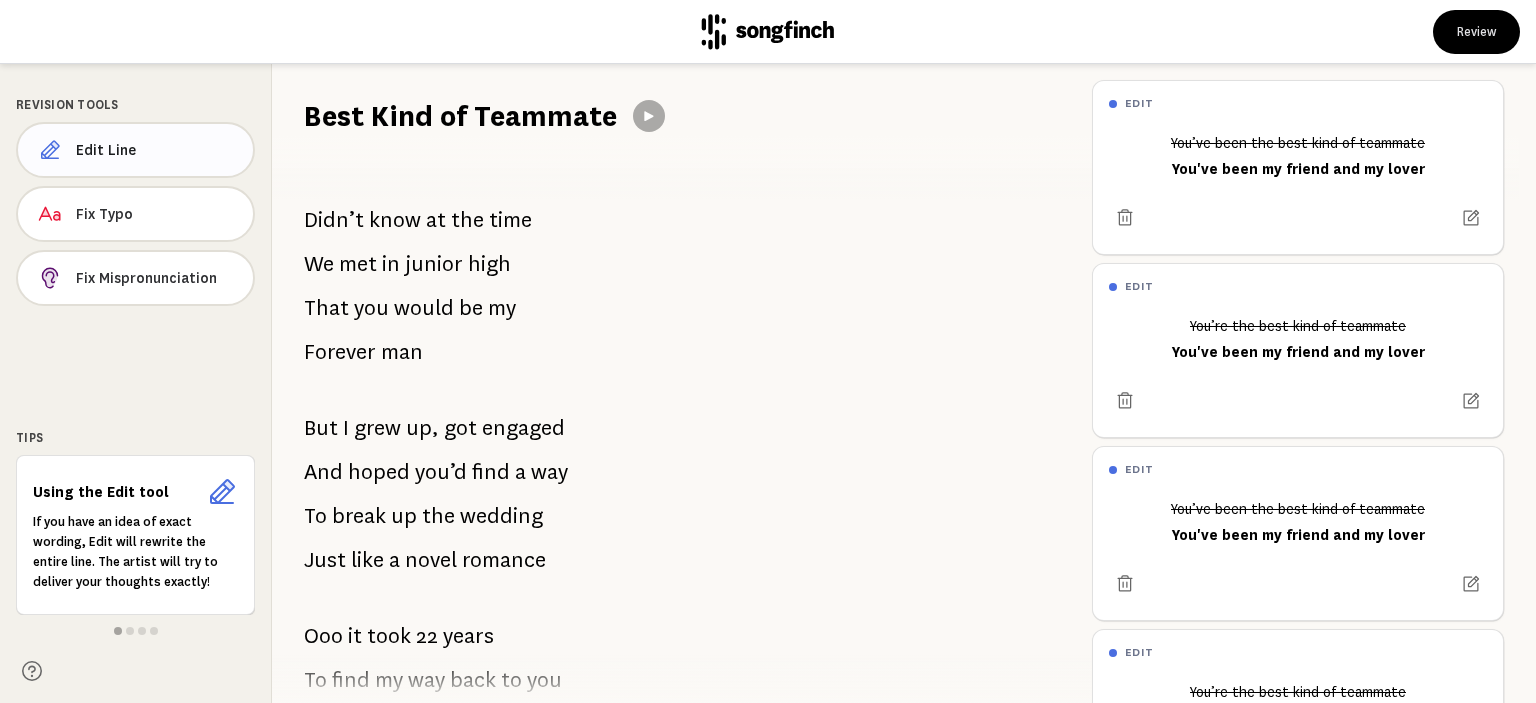 click on "Edit Line" at bounding box center [156, 150] 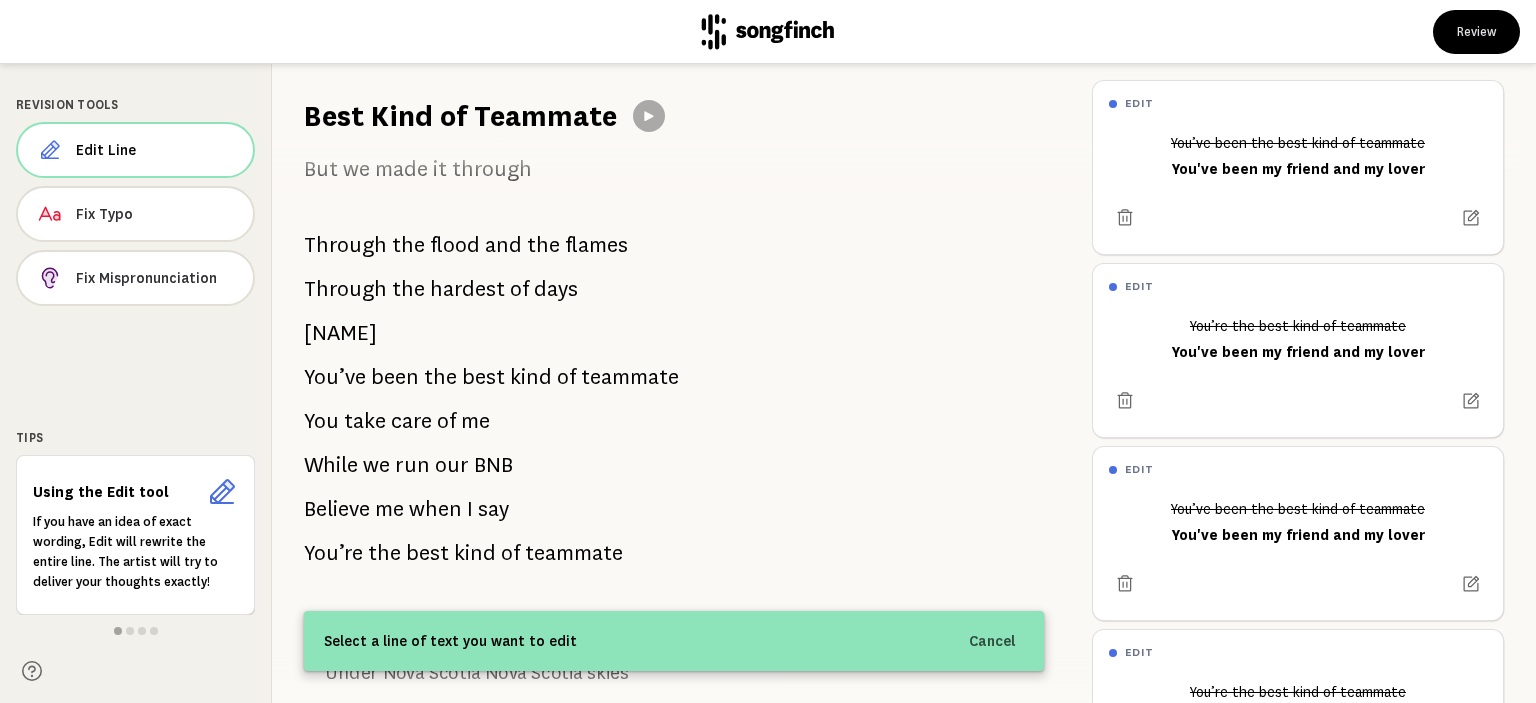 scroll, scrollTop: 600, scrollLeft: 0, axis: vertical 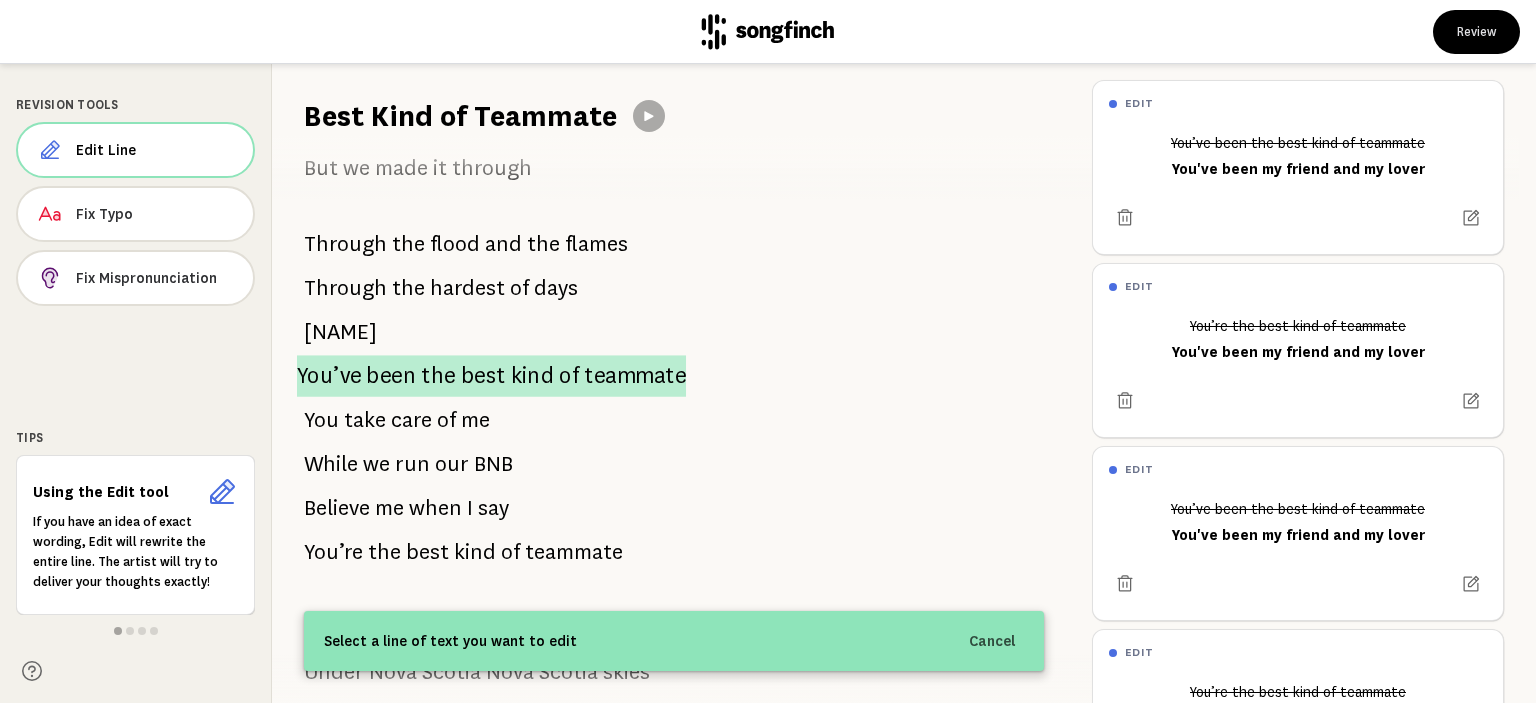 click on "teammate" at bounding box center [635, 376] 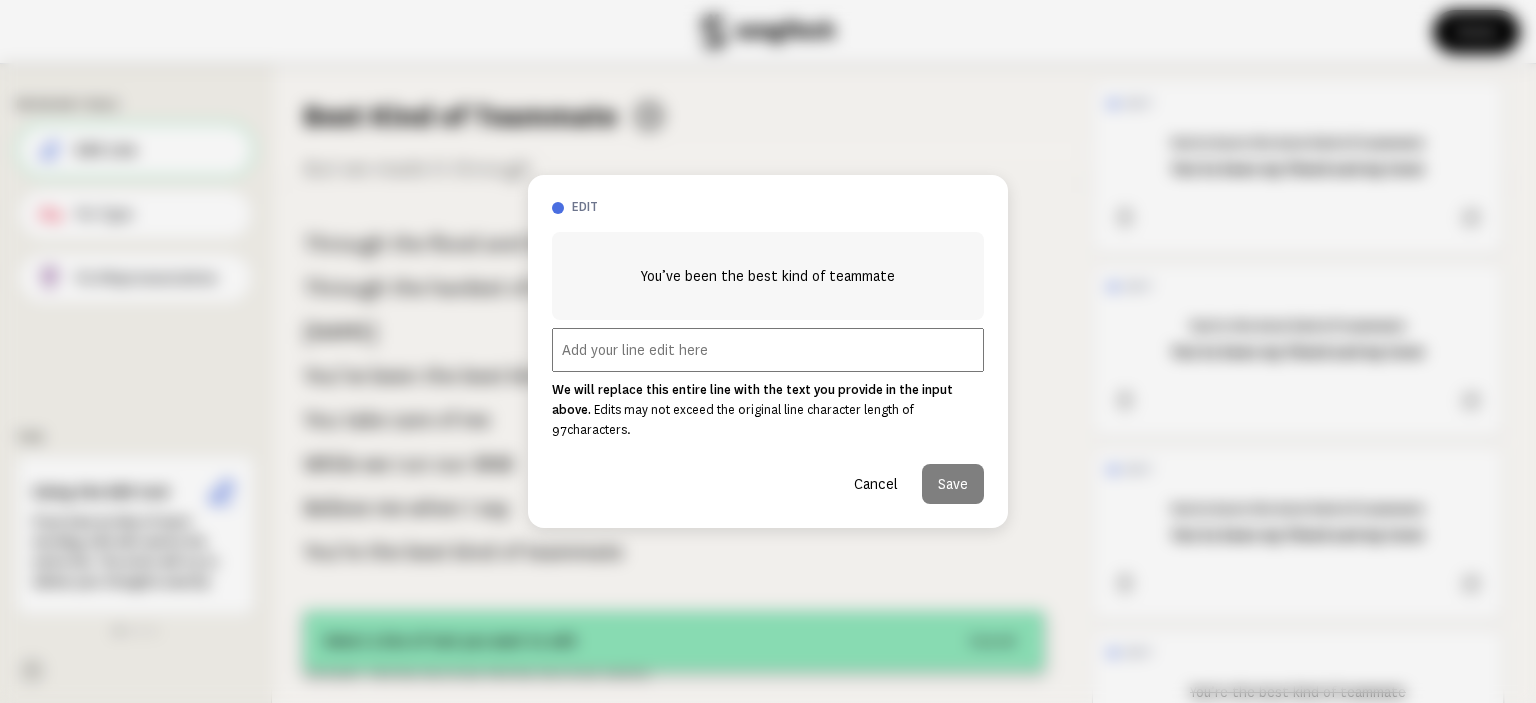 click at bounding box center [768, 350] 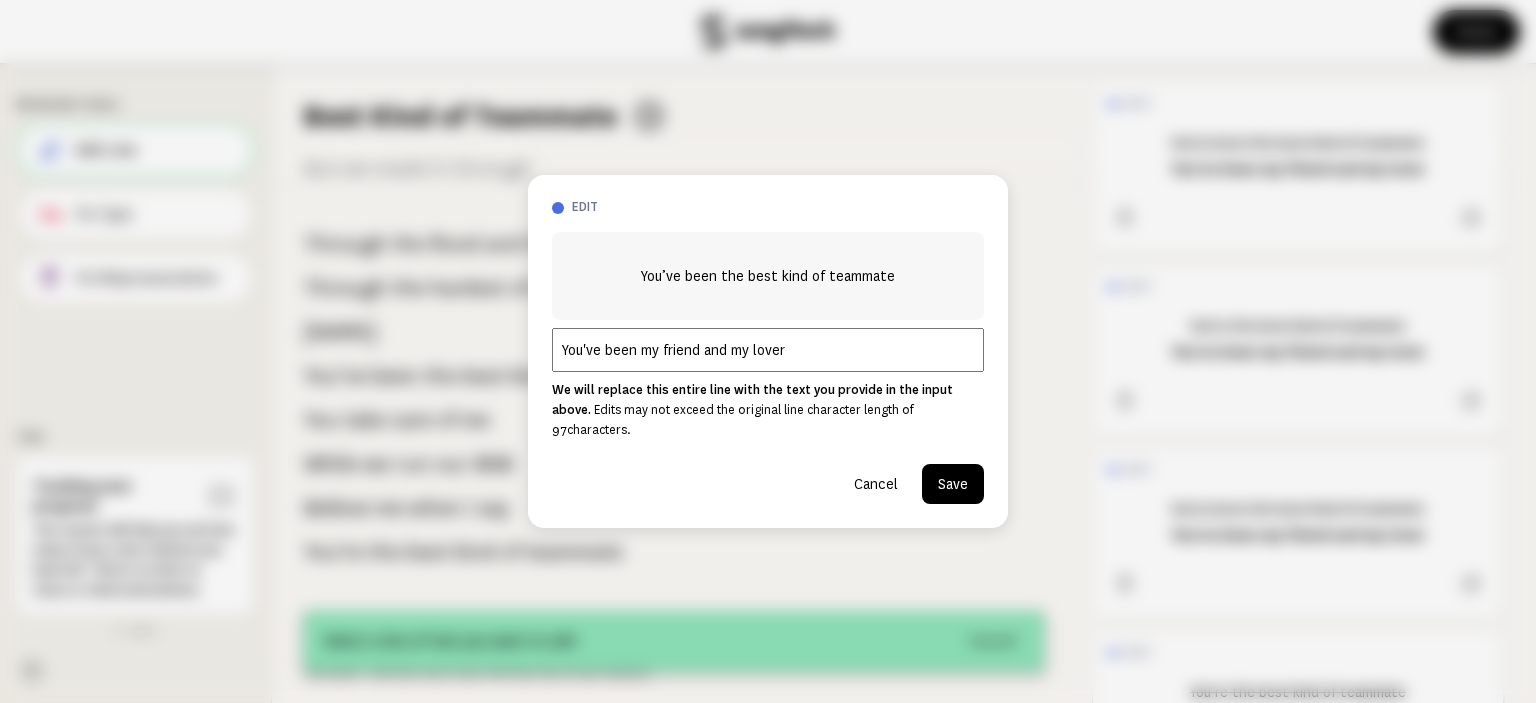 type on "You've been my friend and my lover" 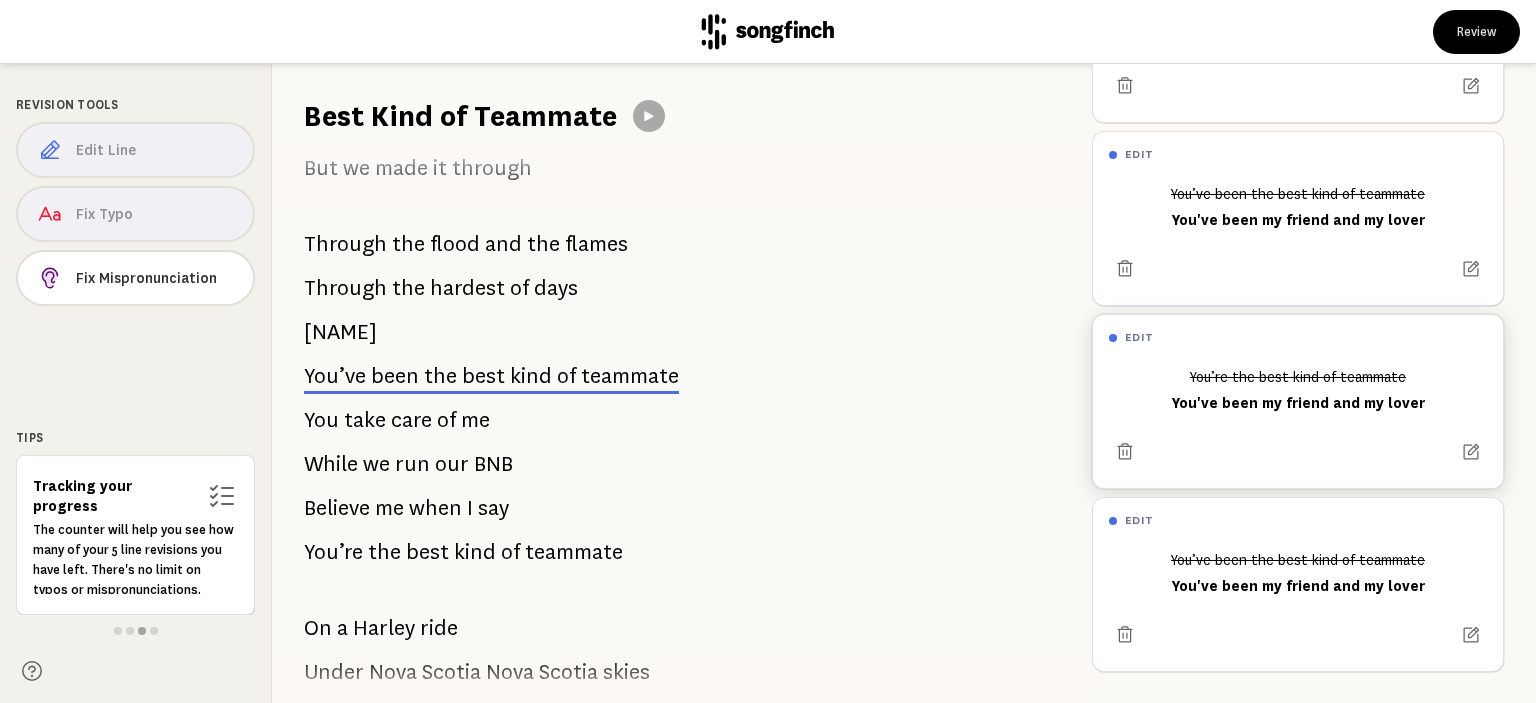 scroll, scrollTop: 328, scrollLeft: 0, axis: vertical 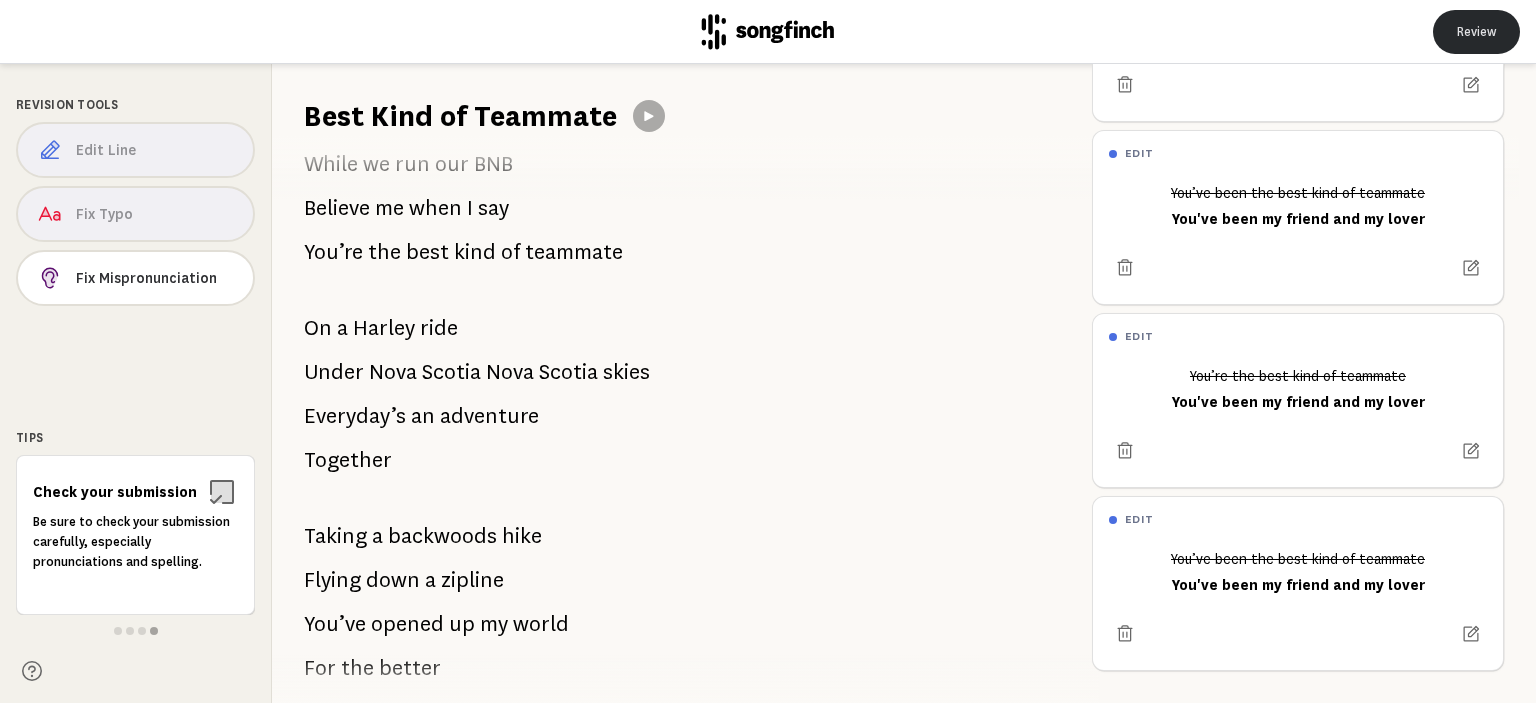 click on "Review" at bounding box center [1476, 32] 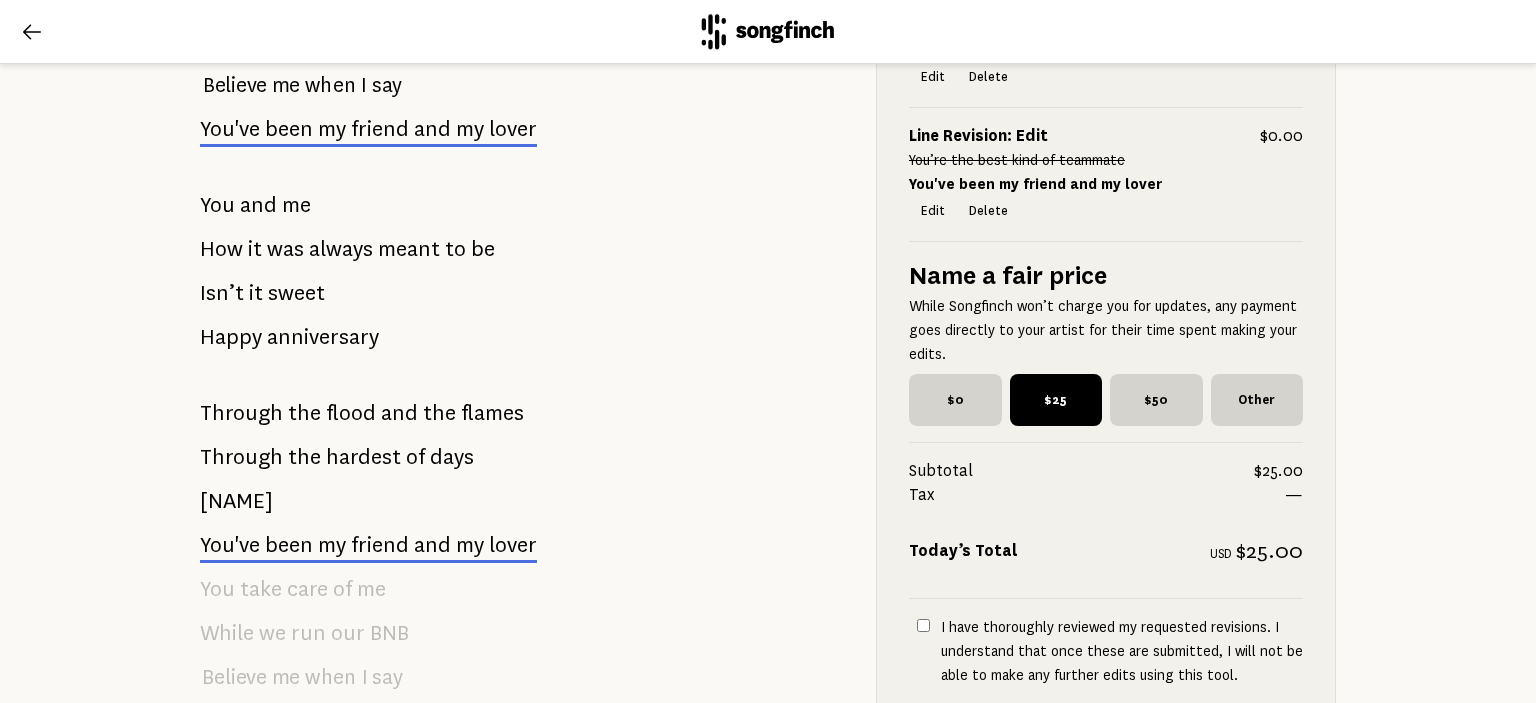 scroll, scrollTop: 2100, scrollLeft: 0, axis: vertical 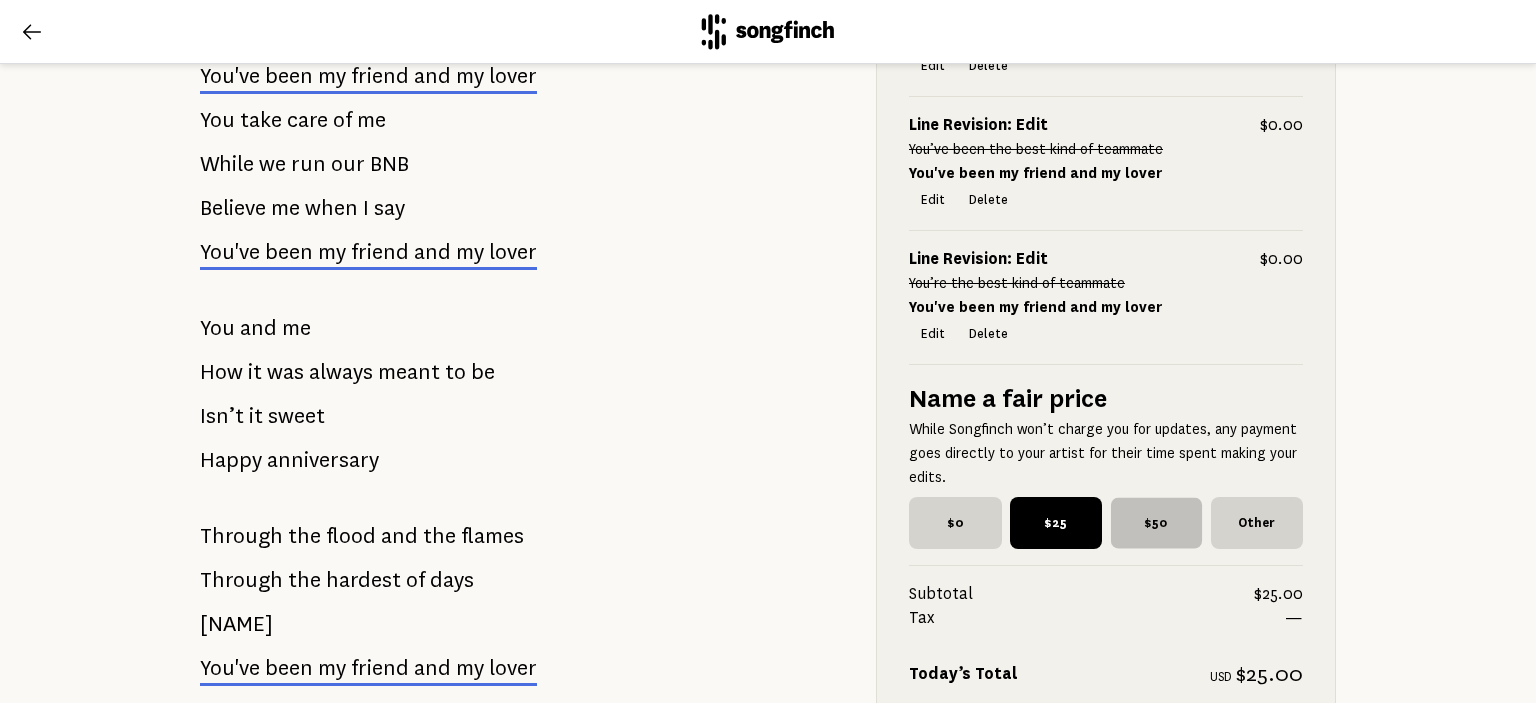 click on "$50" at bounding box center (1156, 522) 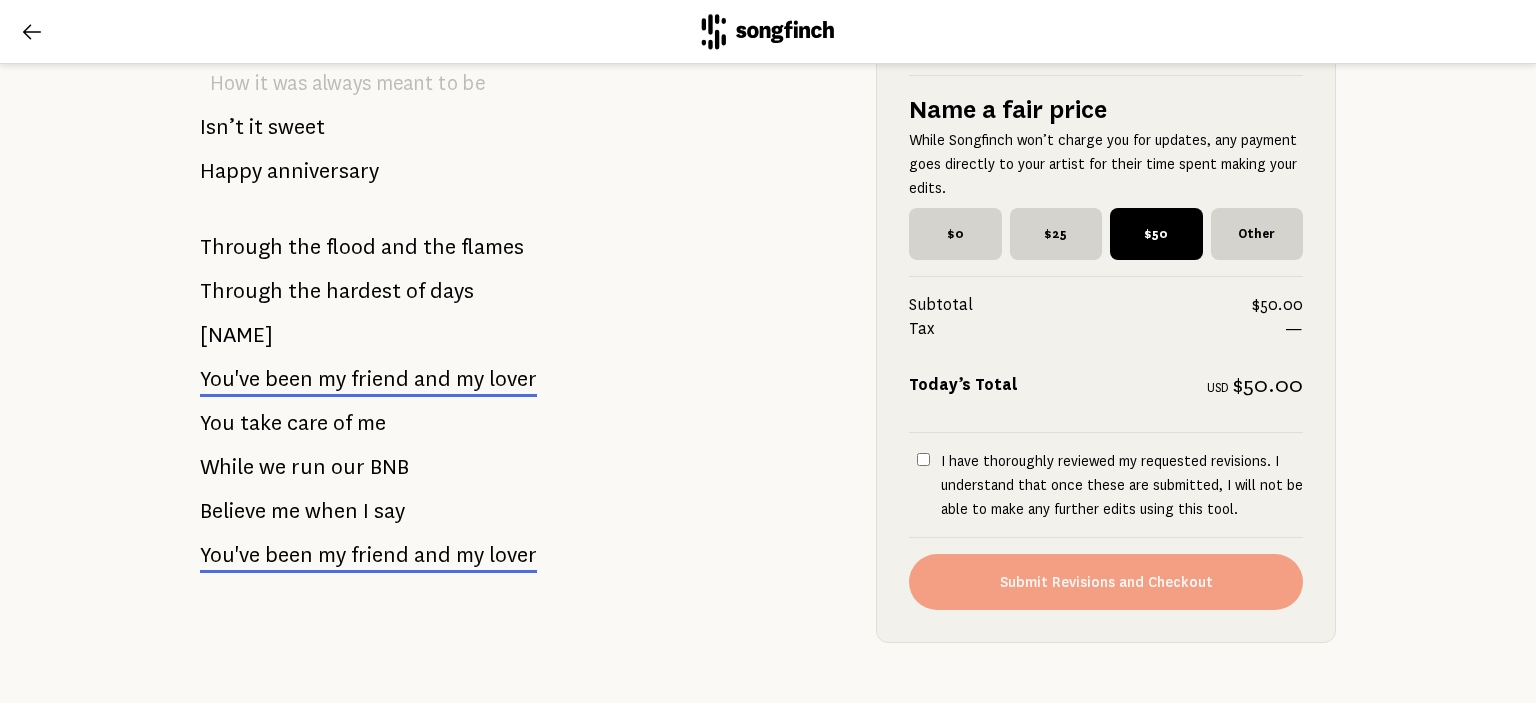 scroll, scrollTop: 2463, scrollLeft: 0, axis: vertical 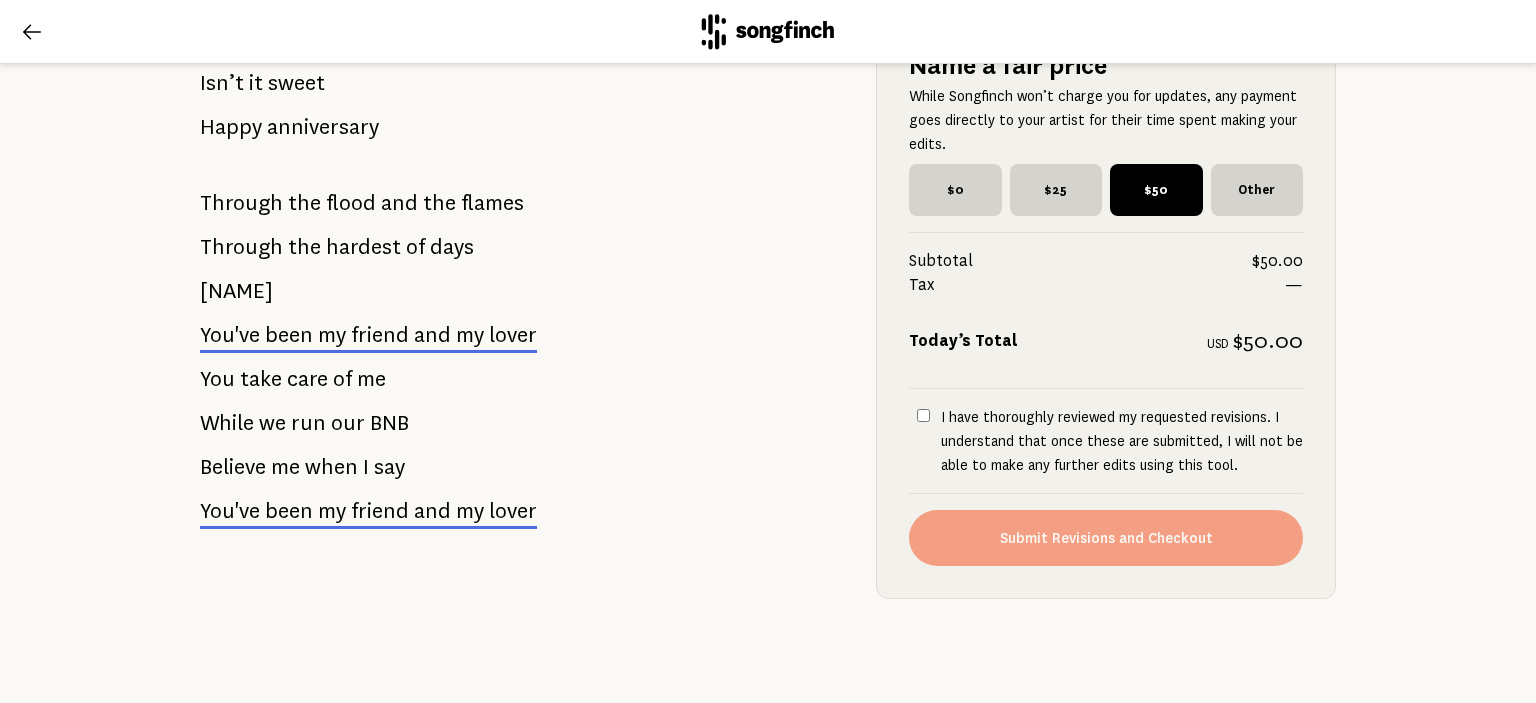 click on "I have thoroughly reviewed my requested revisions. I understand that once these are submitted, I will not be able to make any further edits using this tool." at bounding box center (923, 415) 